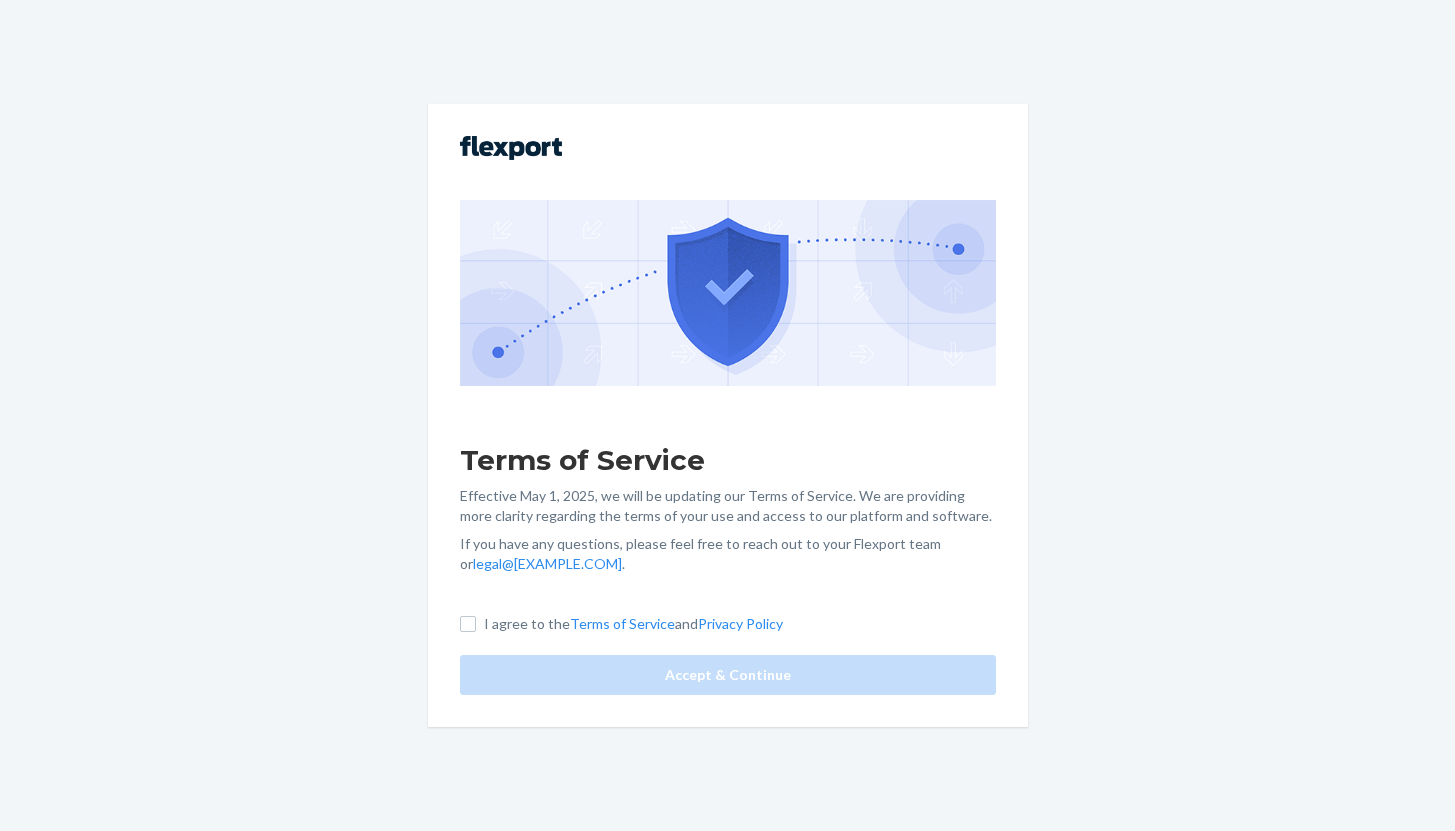 scroll, scrollTop: 0, scrollLeft: 0, axis: both 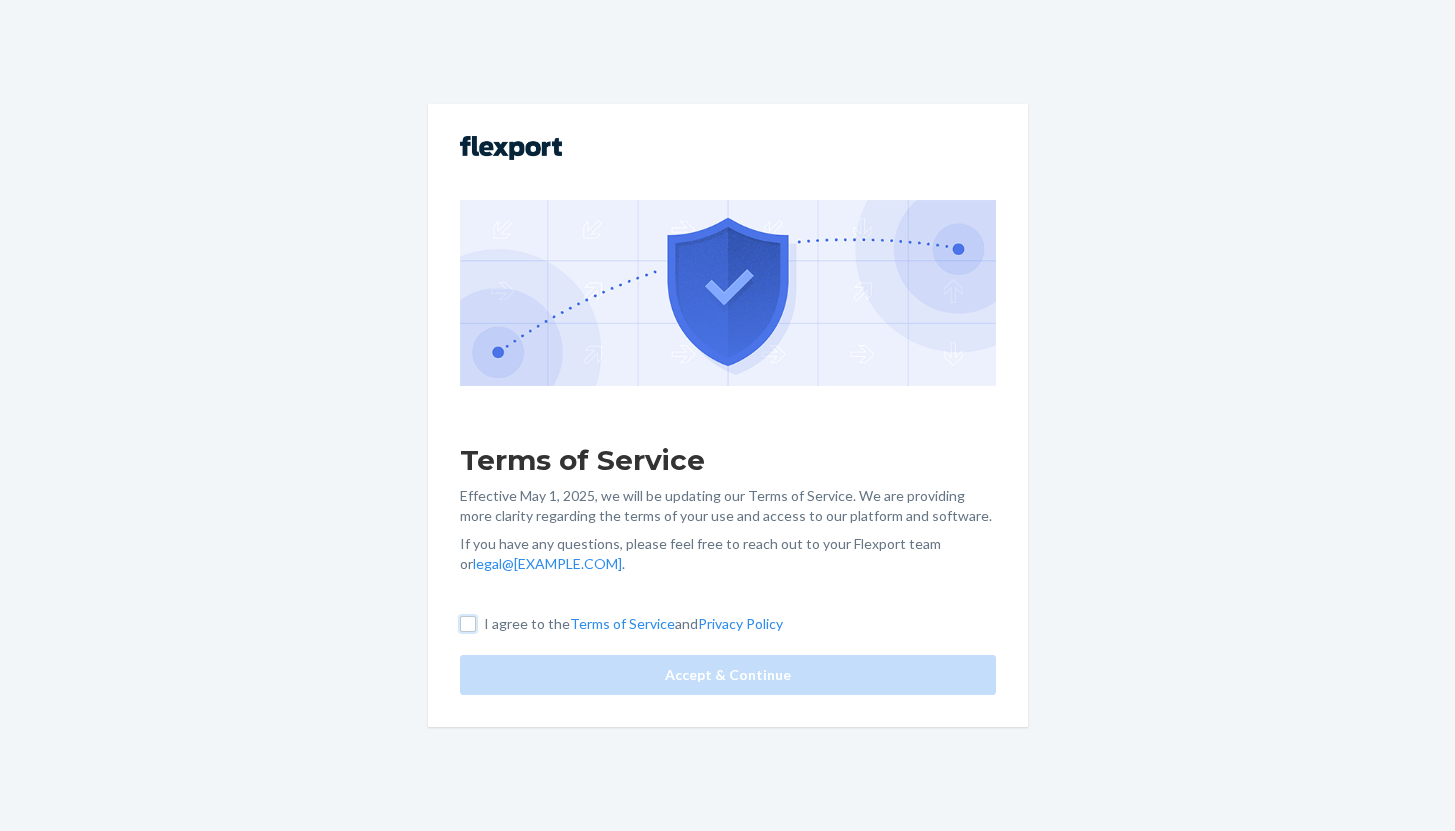 click on "I agree to the  Terms of Service  and  Privacy Policy" at bounding box center [468, 624] 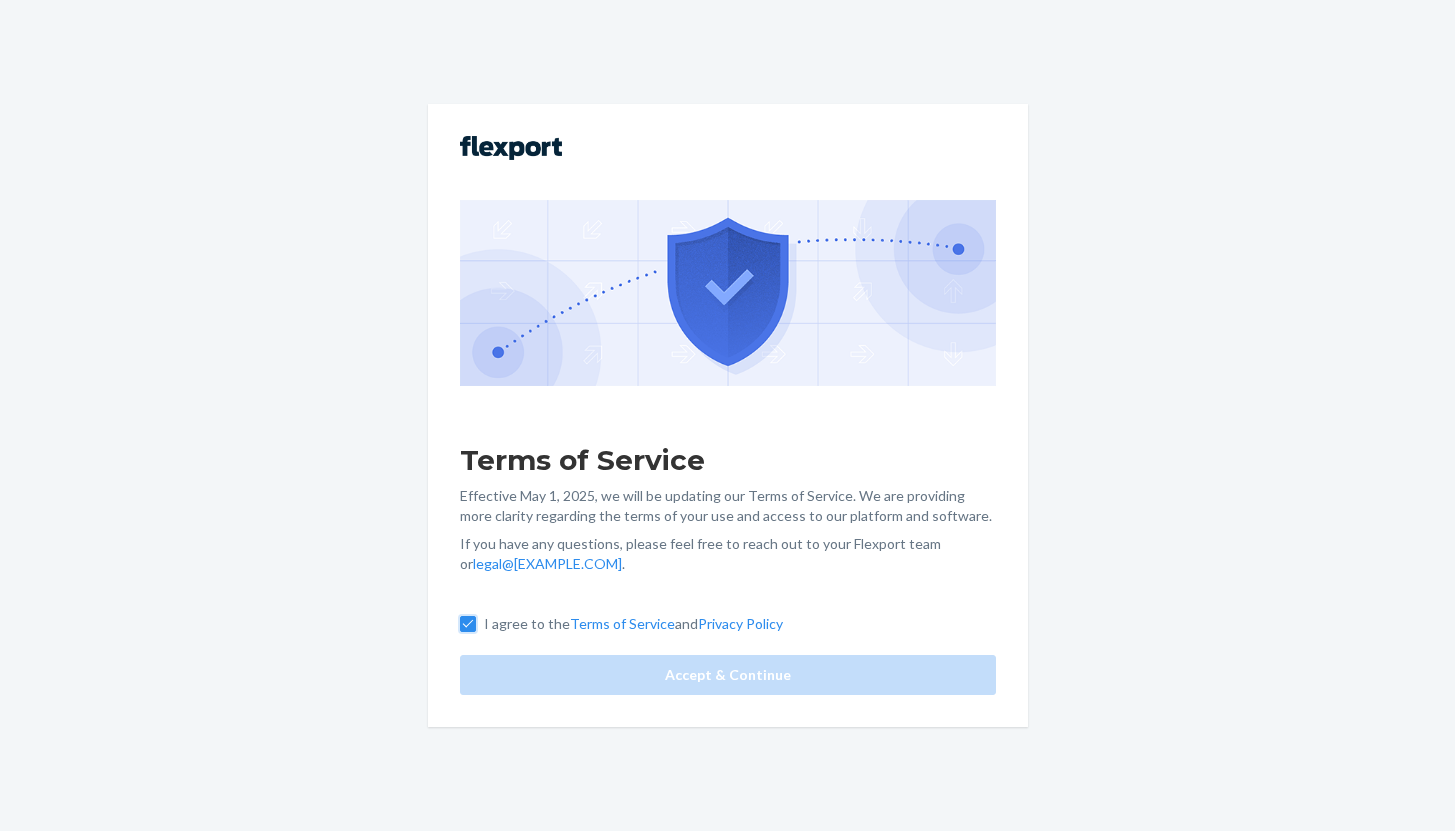 checkbox on "true" 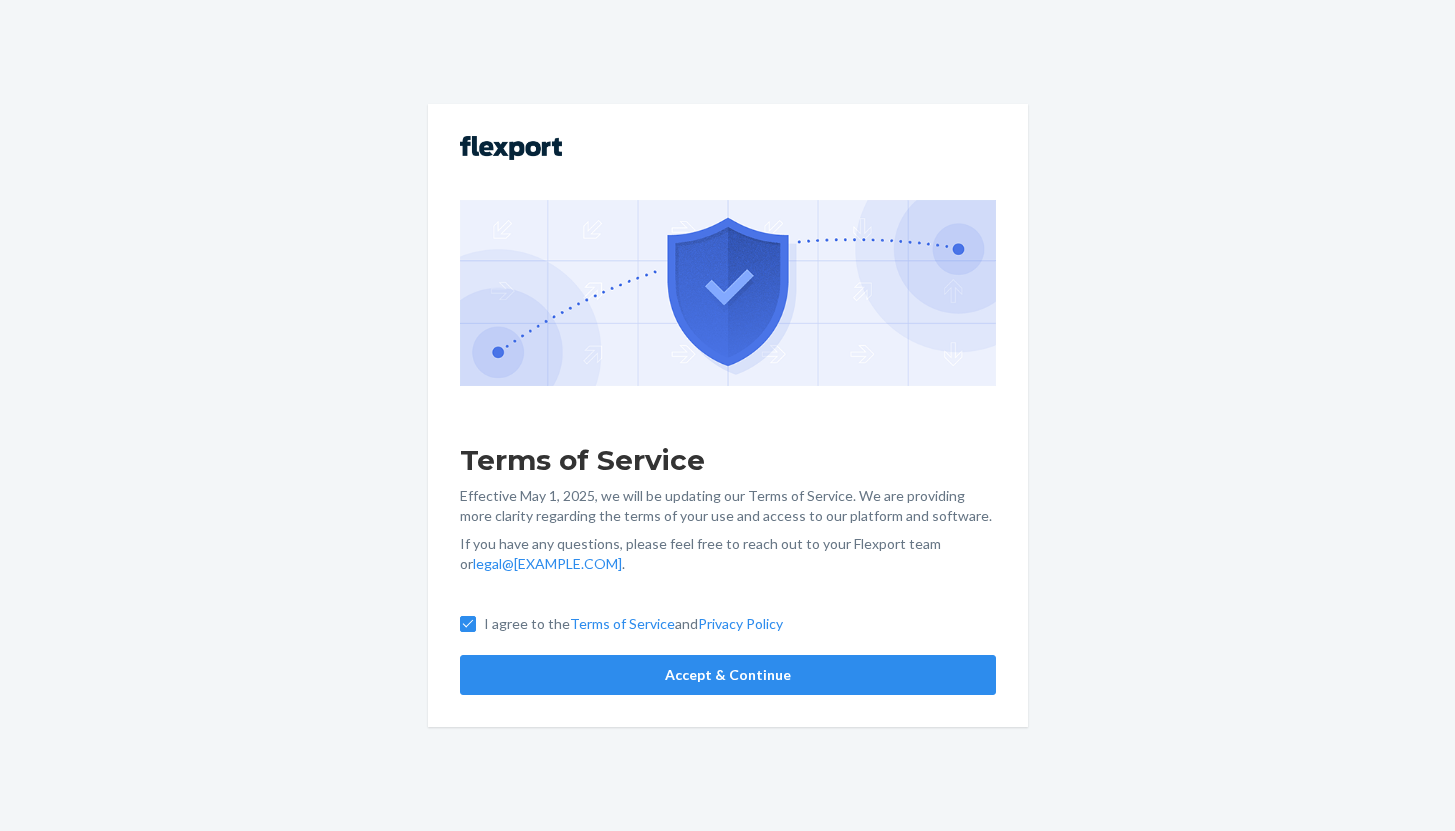 click on "Terms of Service Effective May 1, 2025, we will be updating our Terms of Service. We are providing more clarity regarding the terms of your use and access to our platform and software. If you have any questions, please feel free to reach out to your Flexport team or  legal@[EXAMPLE.COM] . I agree to the  Terms of Service  and  Privacy Policy Accept & Continue" at bounding box center (728, 415) 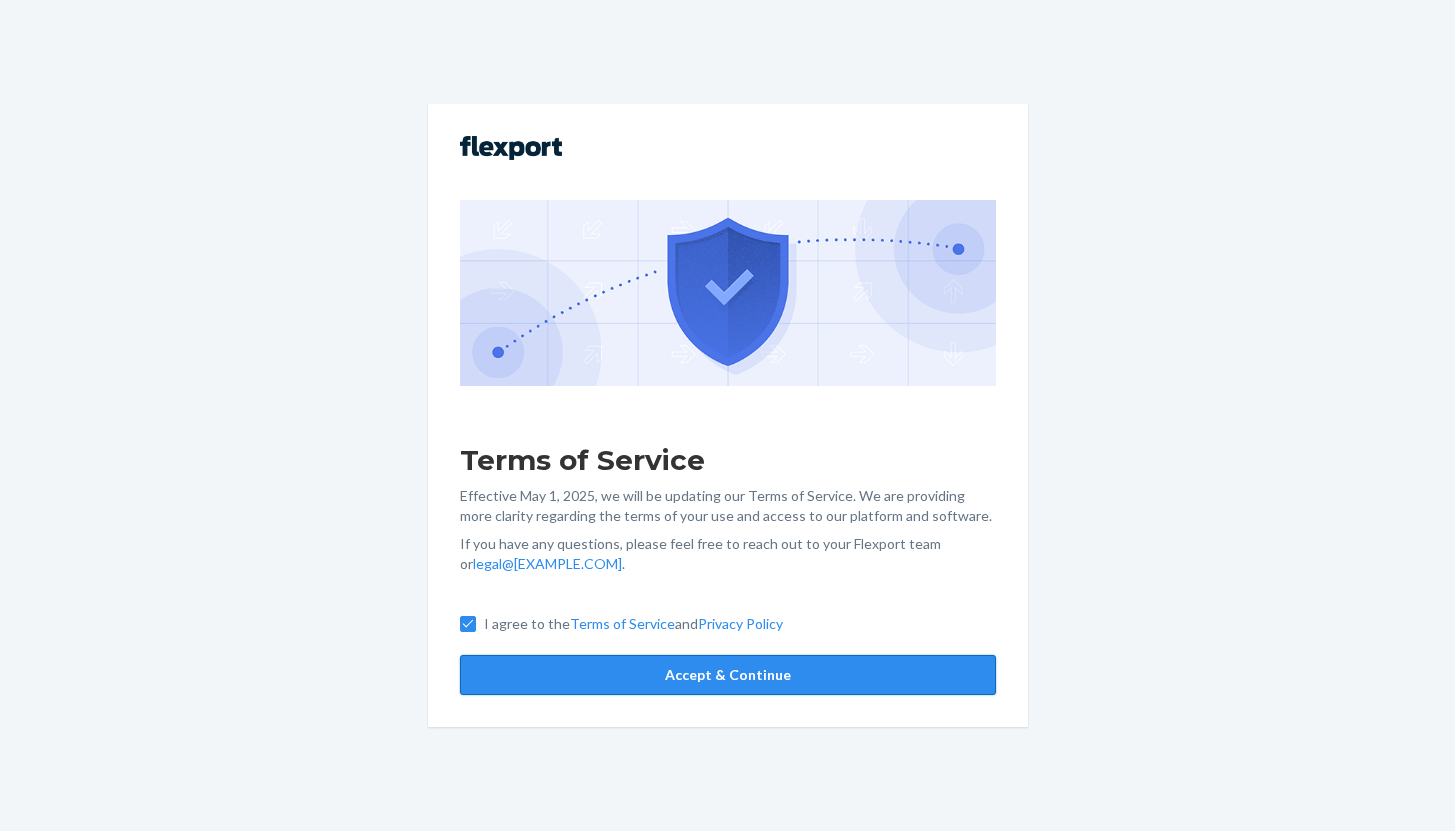 click on "Accept & Continue" at bounding box center [728, 675] 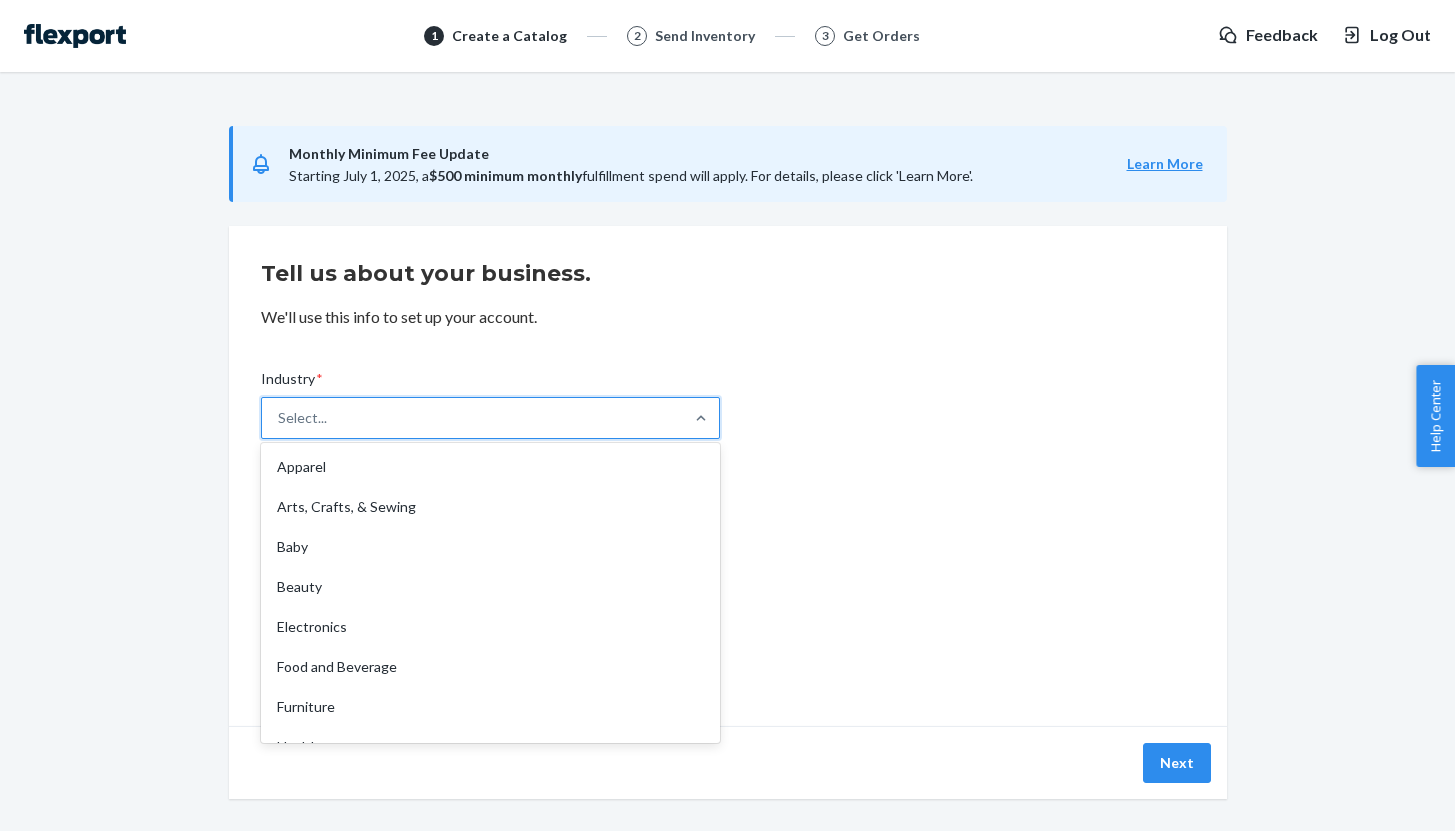 click on "Select..." at bounding box center [472, 418] 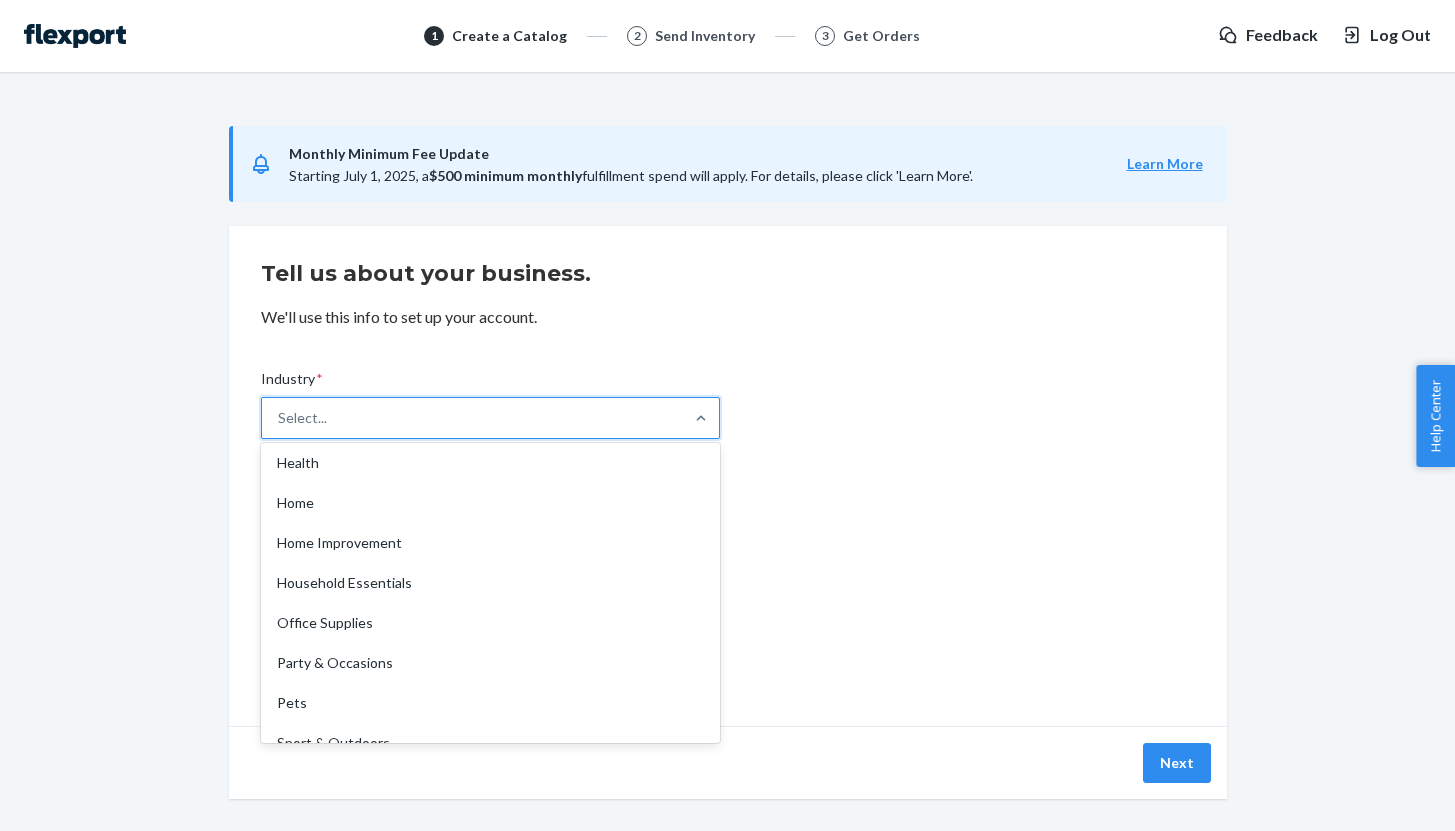 scroll, scrollTop: 457, scrollLeft: 0, axis: vertical 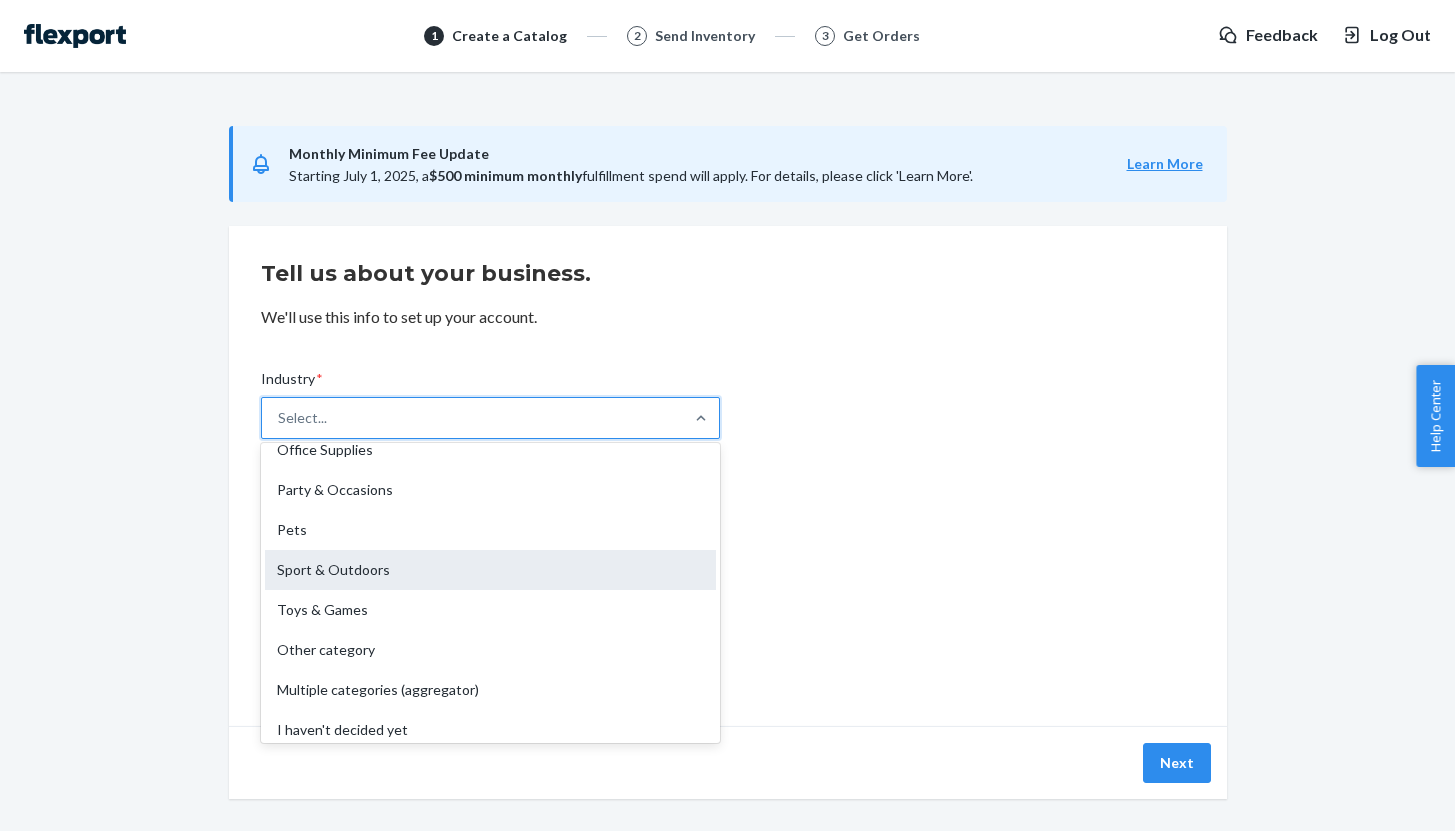 click on "Sport & Outdoors" at bounding box center (490, 570) 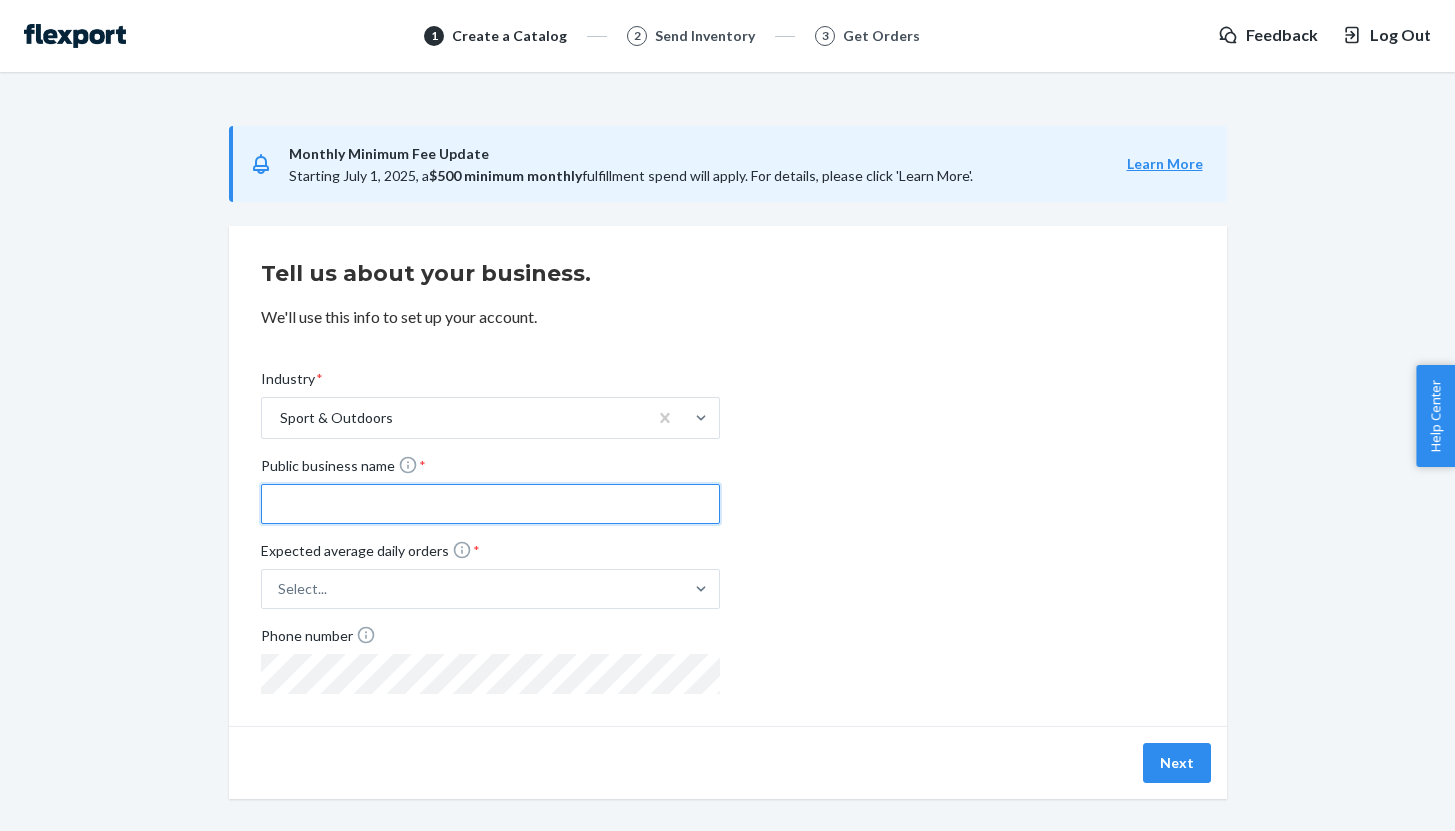 click on "Public business name    *" at bounding box center (490, 504) 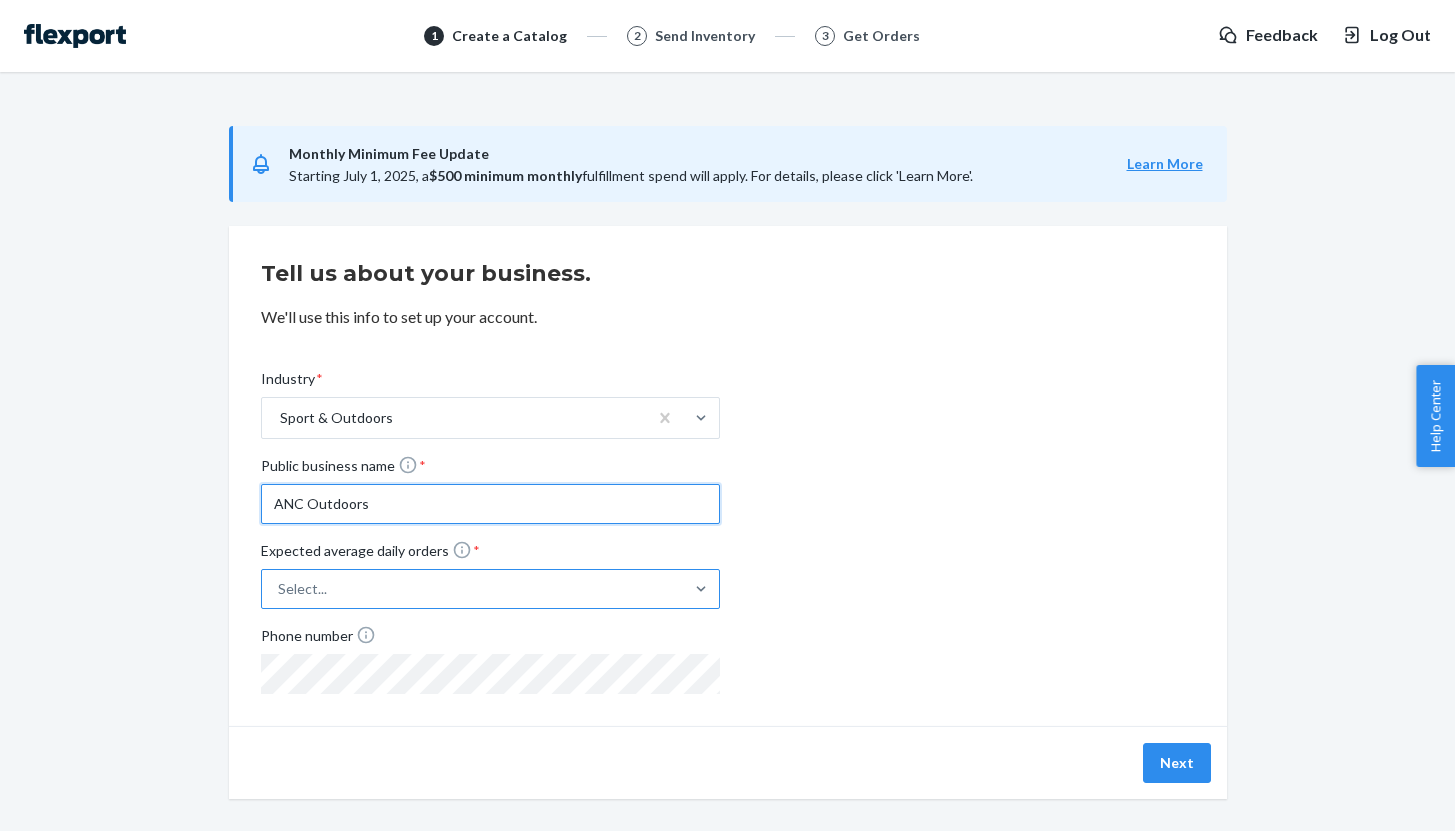 type on "ANC Outdoors" 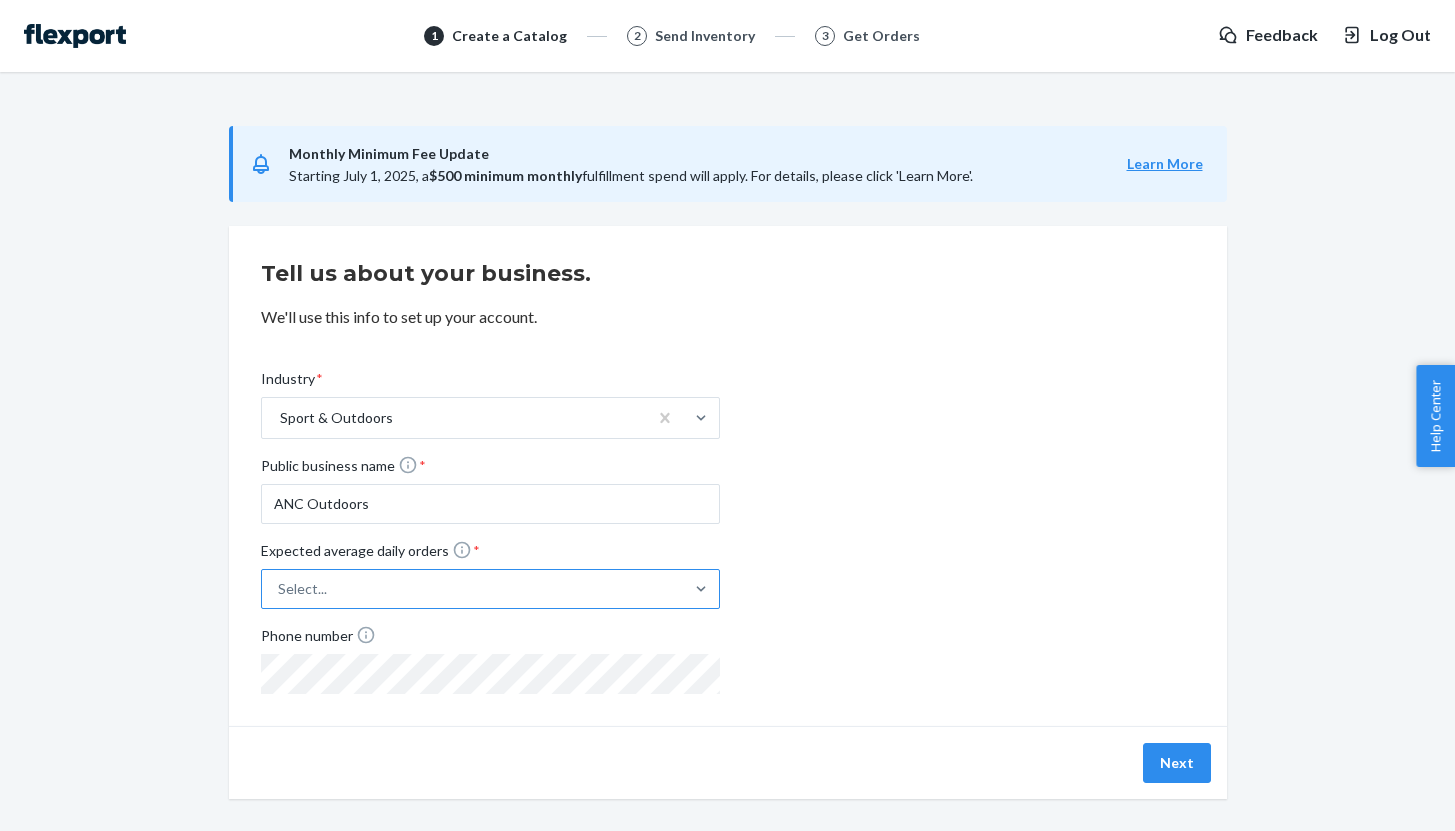 click on "Select..." at bounding box center [472, 589] 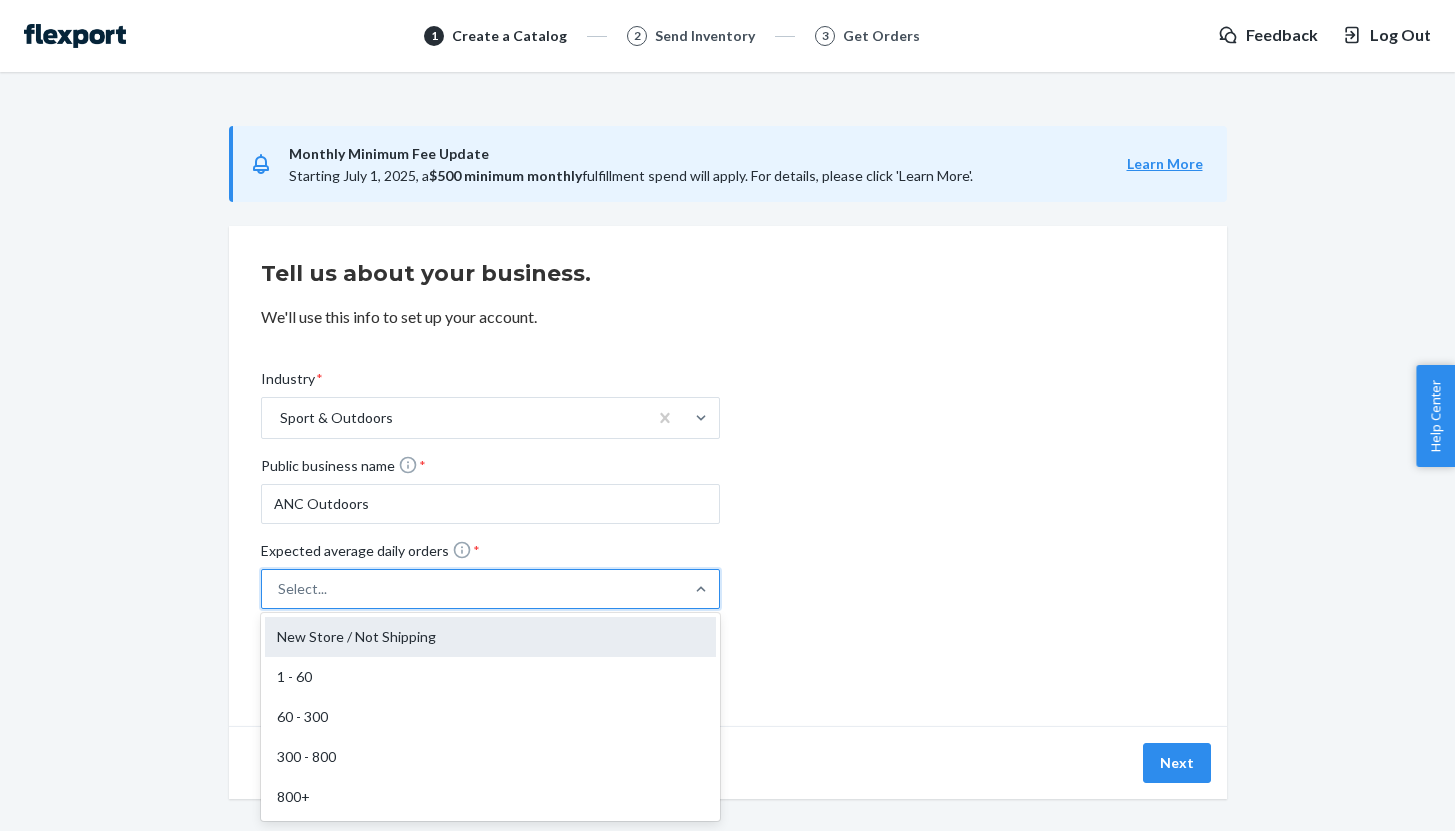 click on "New Store / Not Shipping" at bounding box center [490, 637] 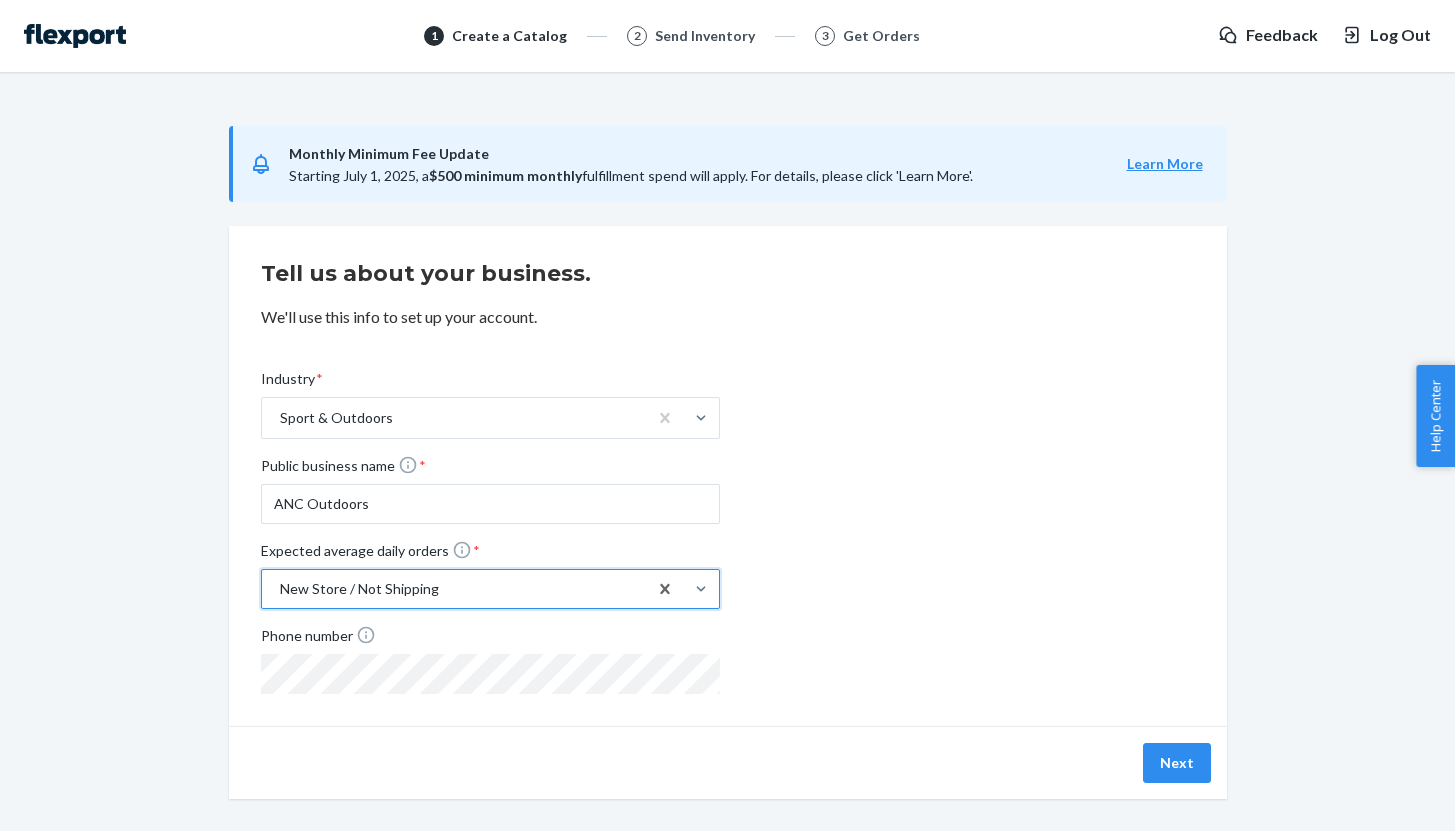 click on "New Store / Not Shipping" at bounding box center (454, 589) 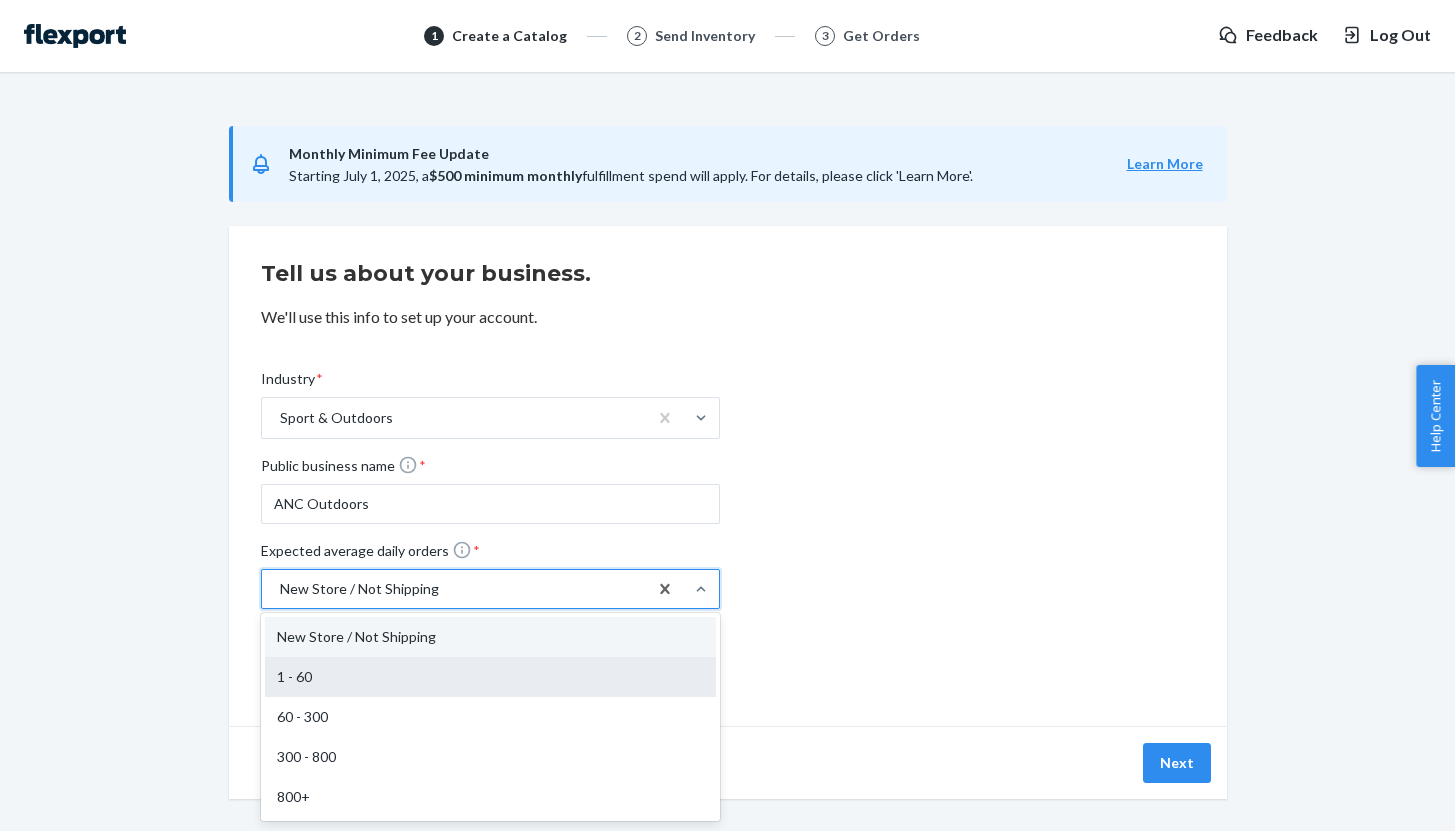 click on "1 - 60" at bounding box center [490, 677] 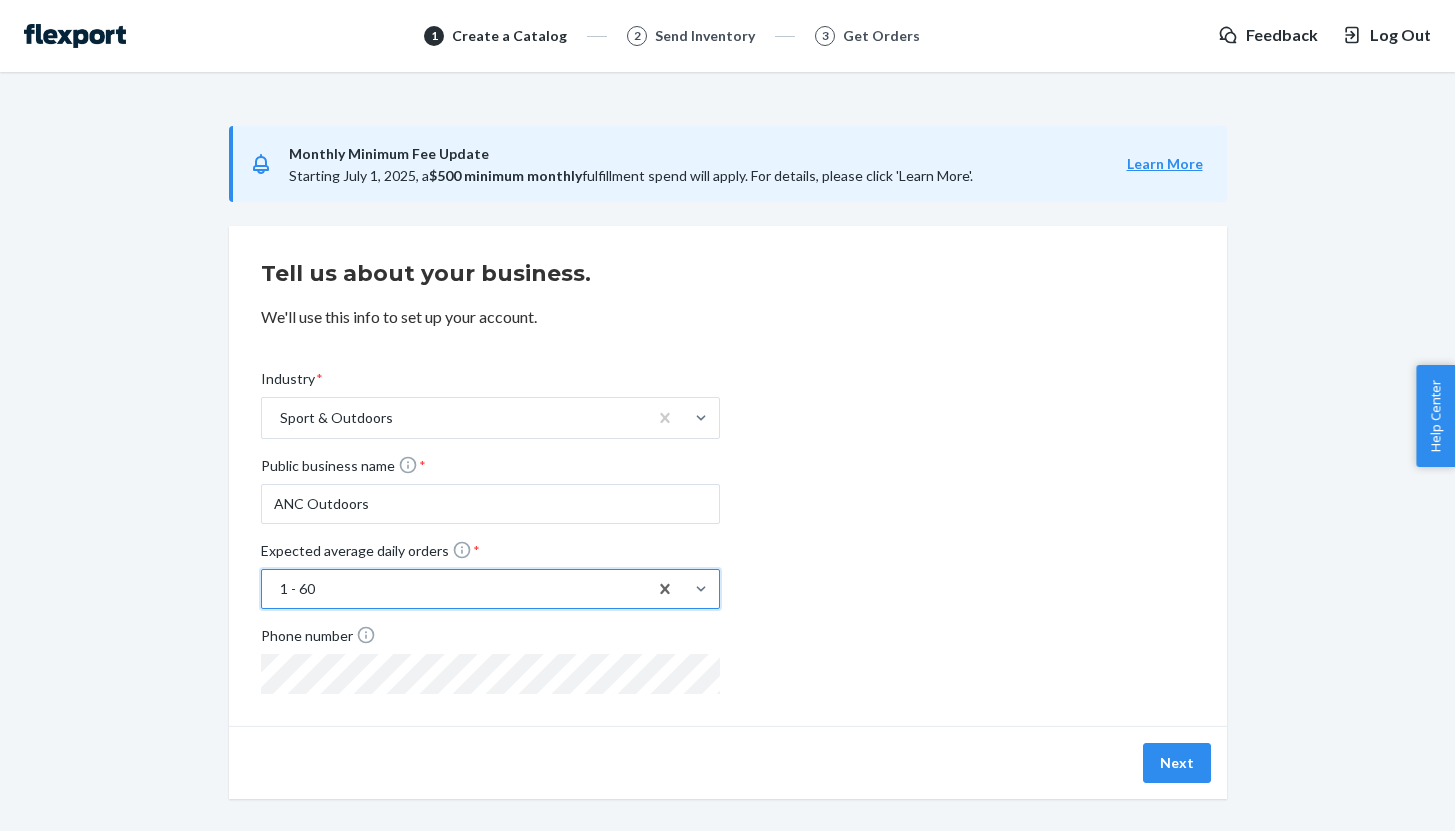 click on "1 - 60" at bounding box center [454, 589] 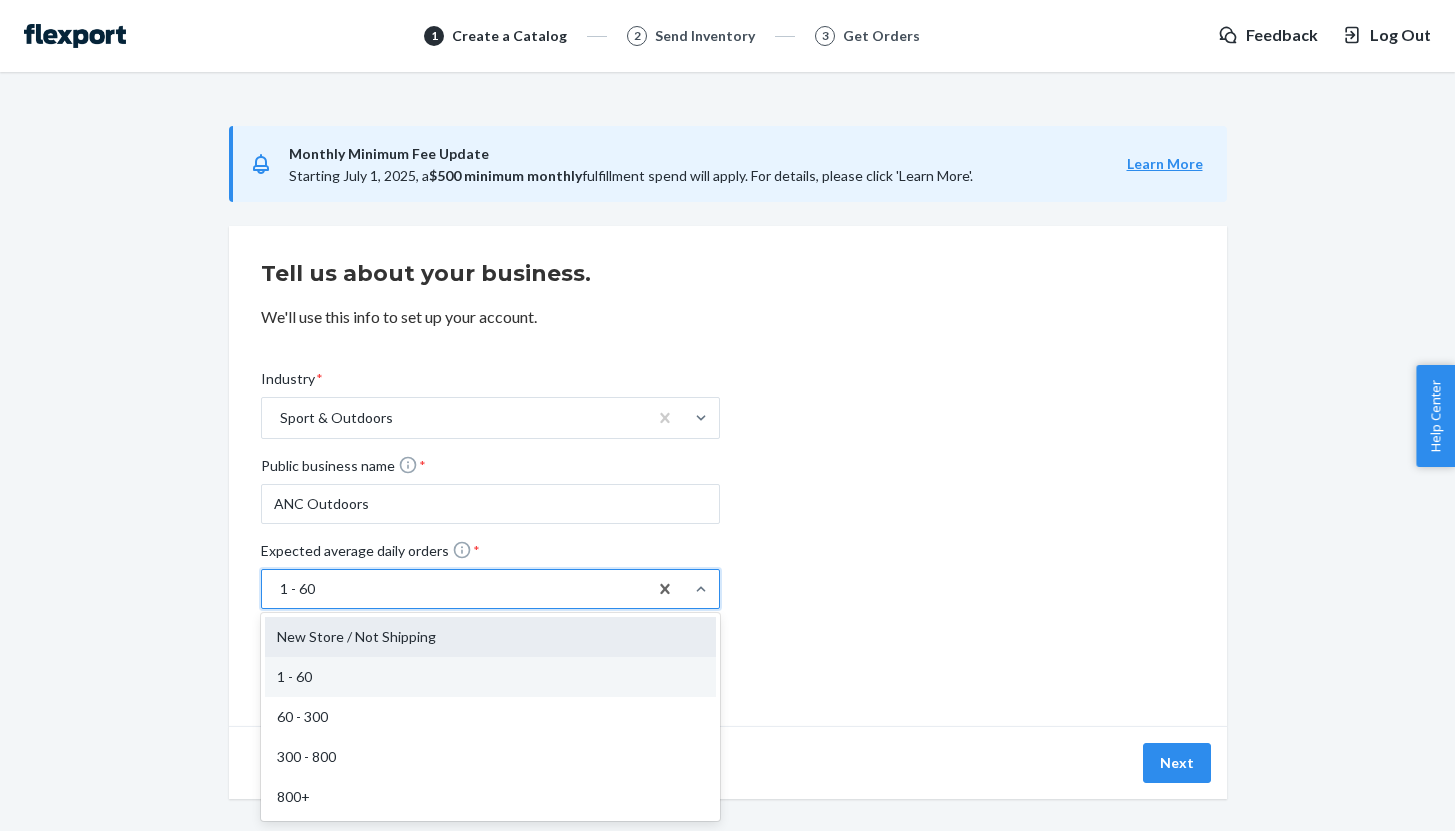 click on "New Store / Not Shipping" at bounding box center [490, 637] 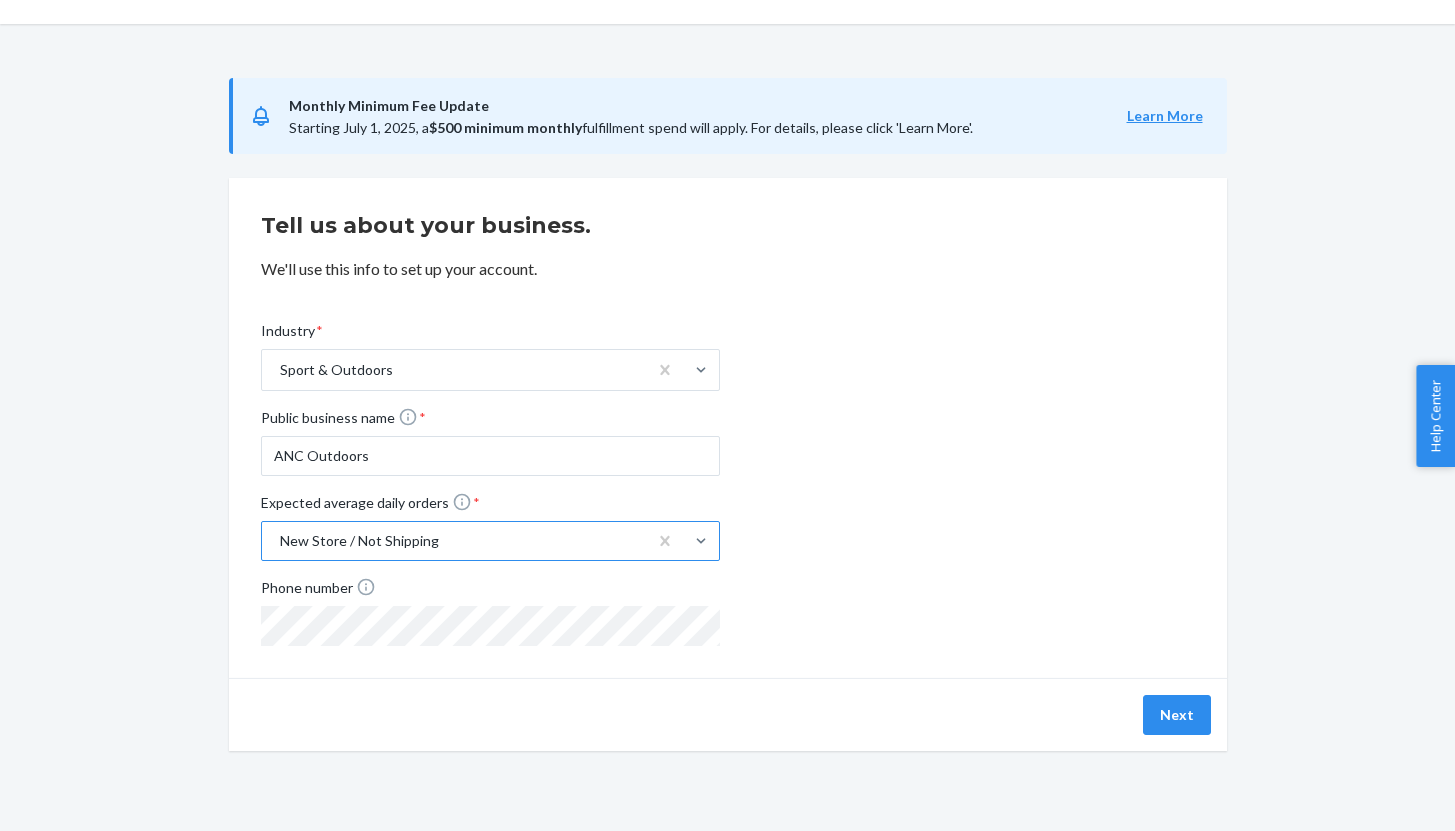 click on "Industry  * Sport & Outdoors Public business name    * ANC Outdoors Expected average daily orders    * New Store / Not Shipping Phone number" at bounding box center [490, 483] 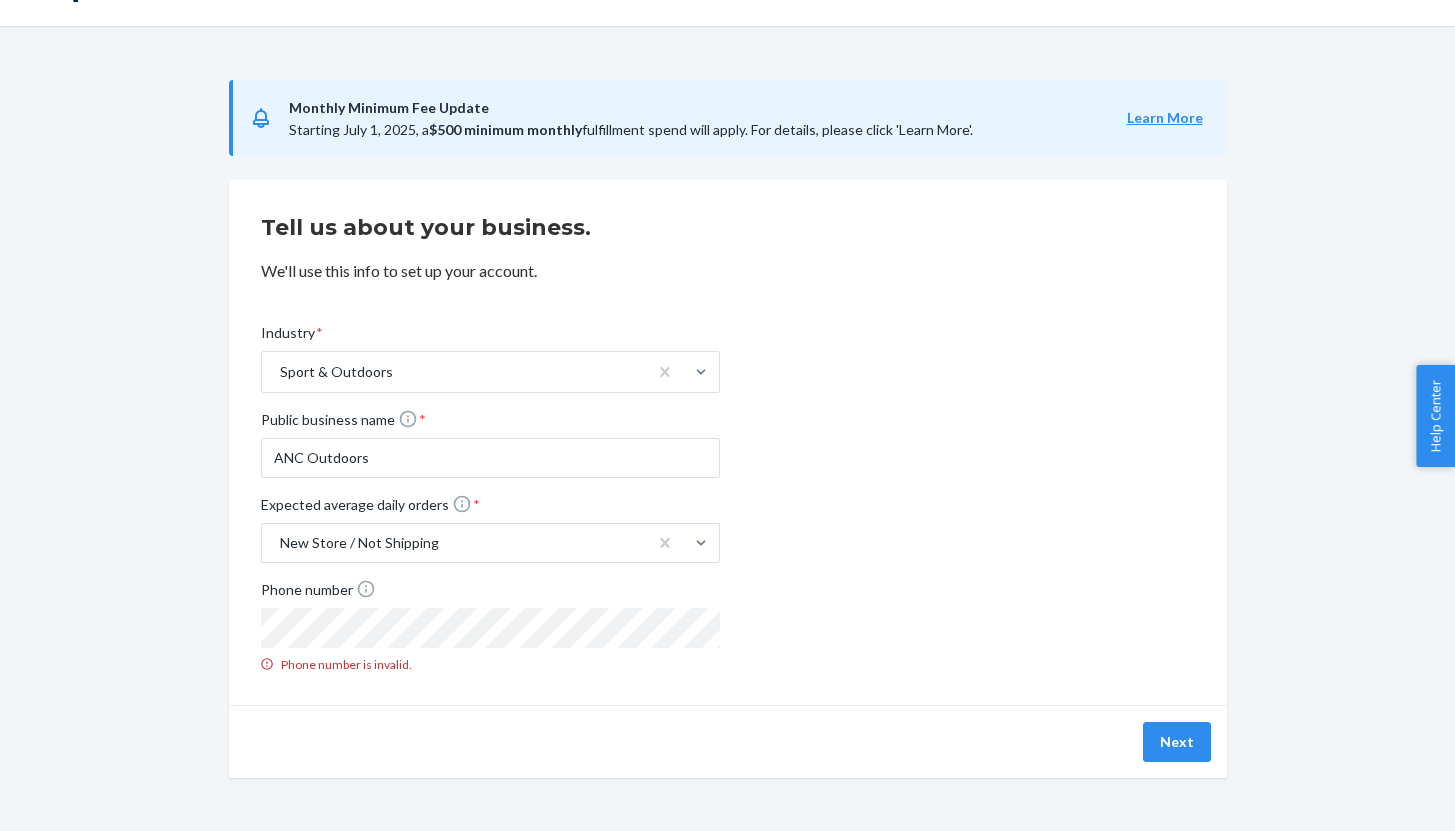 click on "Industry  * Sport & Outdoors Public business name    * ANC Outdoors Expected average daily orders    * New Store / Not Shipping Phone number     Phone number is invalid." at bounding box center (490, 498) 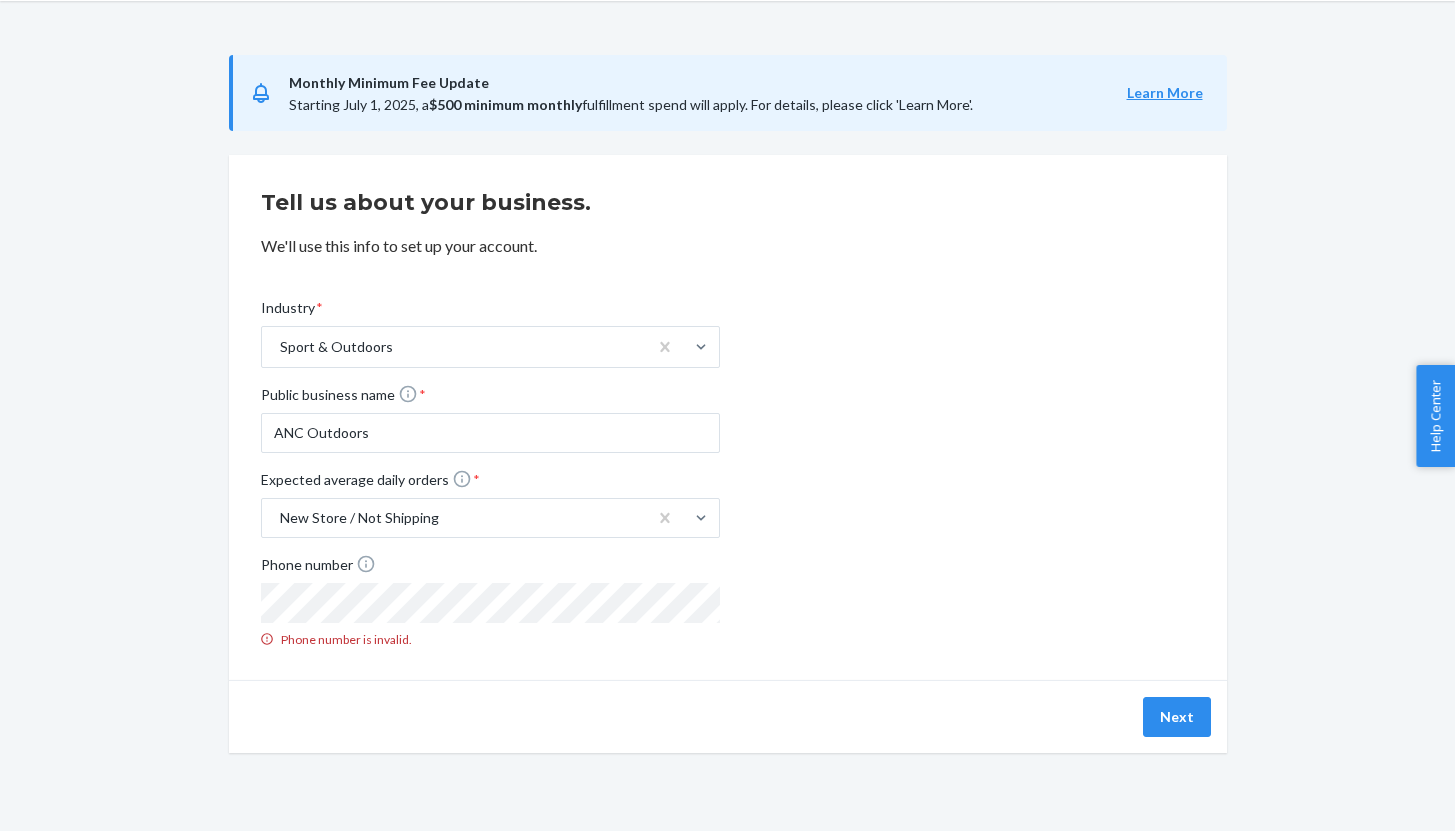 scroll, scrollTop: 46, scrollLeft: 0, axis: vertical 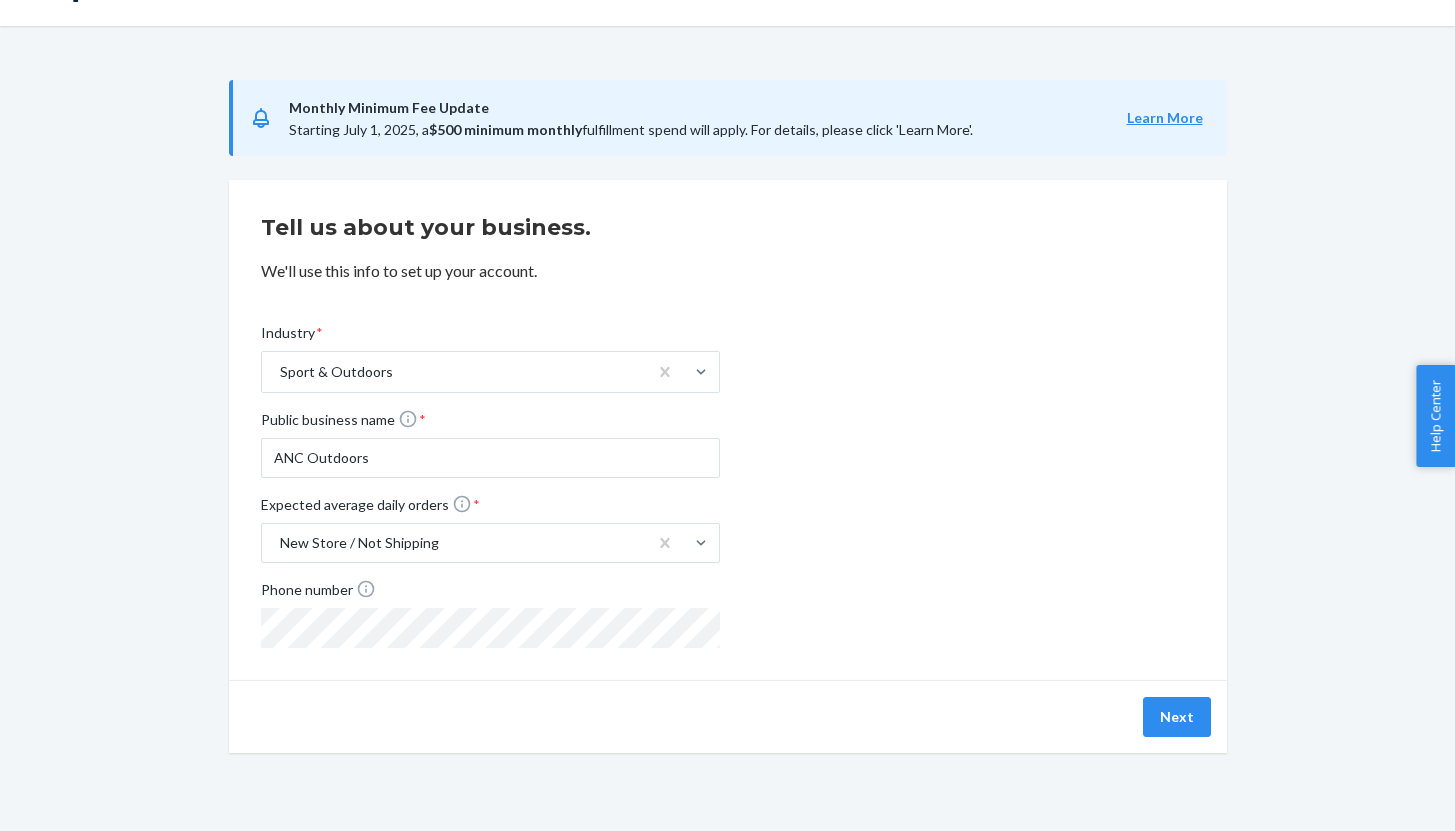 click on "Industry  * Sport & Outdoors Public business name    * ANC Outdoors Expected average daily orders    * New Store / Not Shipping Phone number" at bounding box center (728, 469) 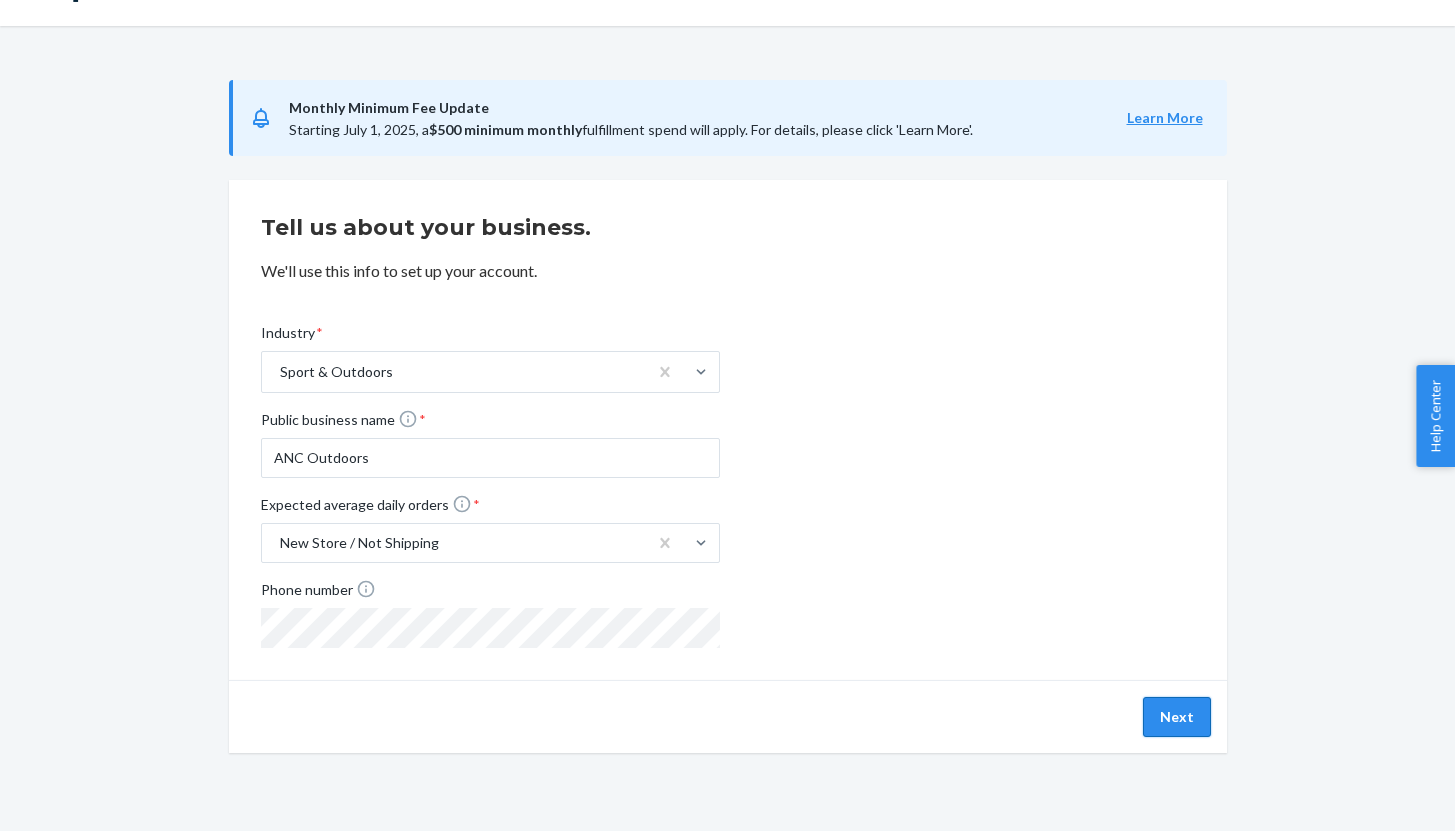 click on "Next" at bounding box center (1177, 717) 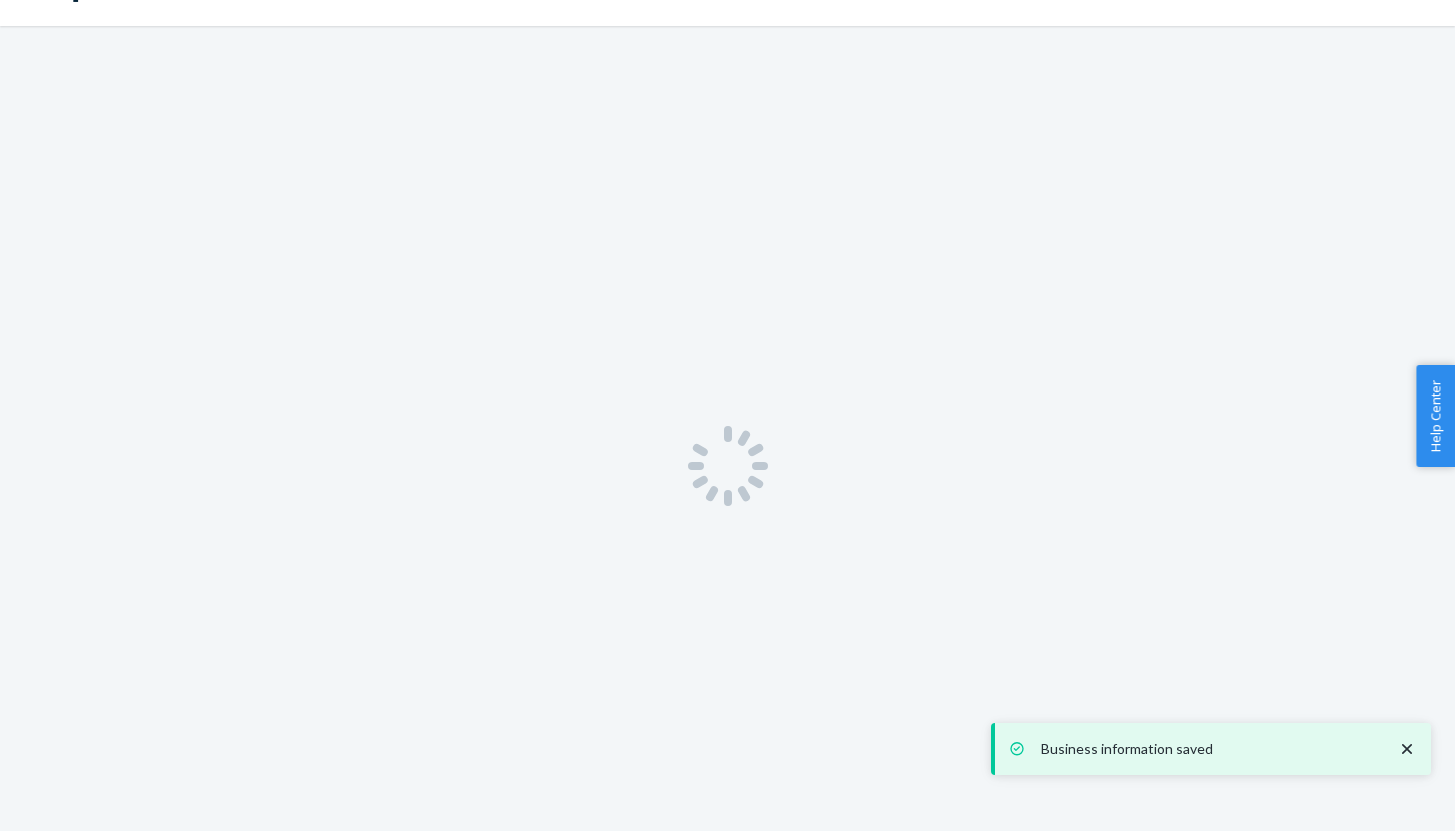 scroll, scrollTop: 0, scrollLeft: 0, axis: both 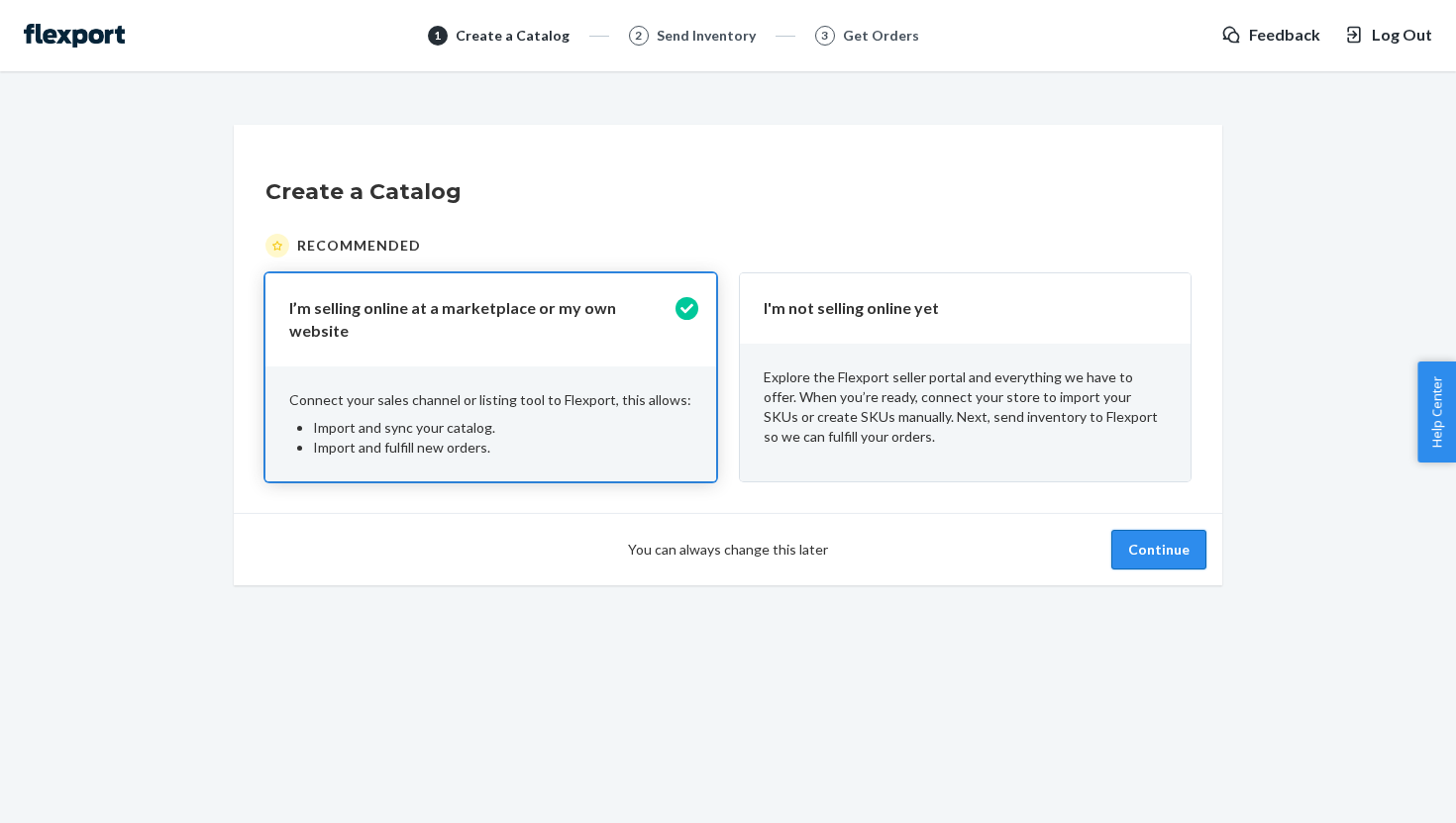 click on "Continue" at bounding box center (1159, 550) 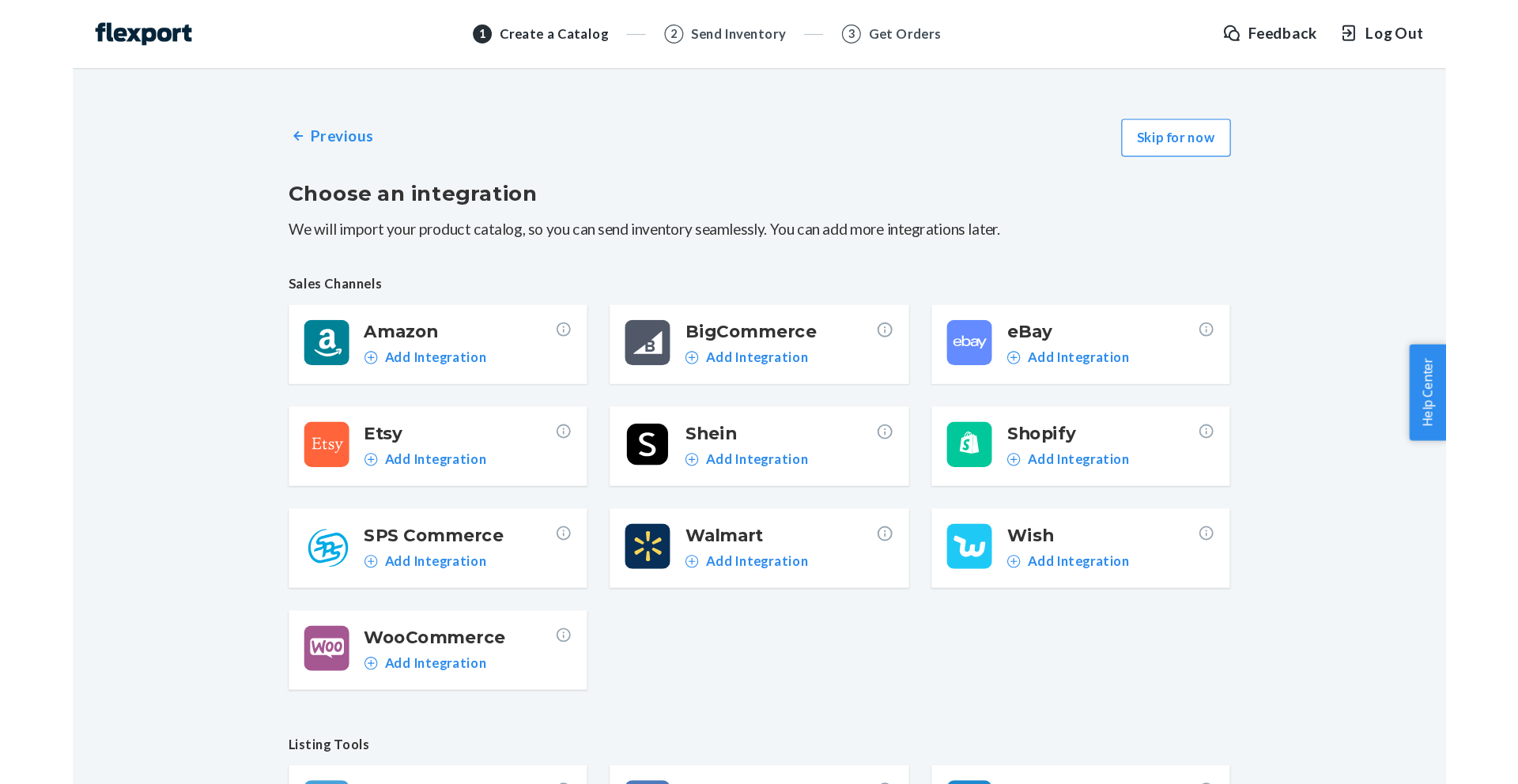 scroll, scrollTop: 0, scrollLeft: 0, axis: both 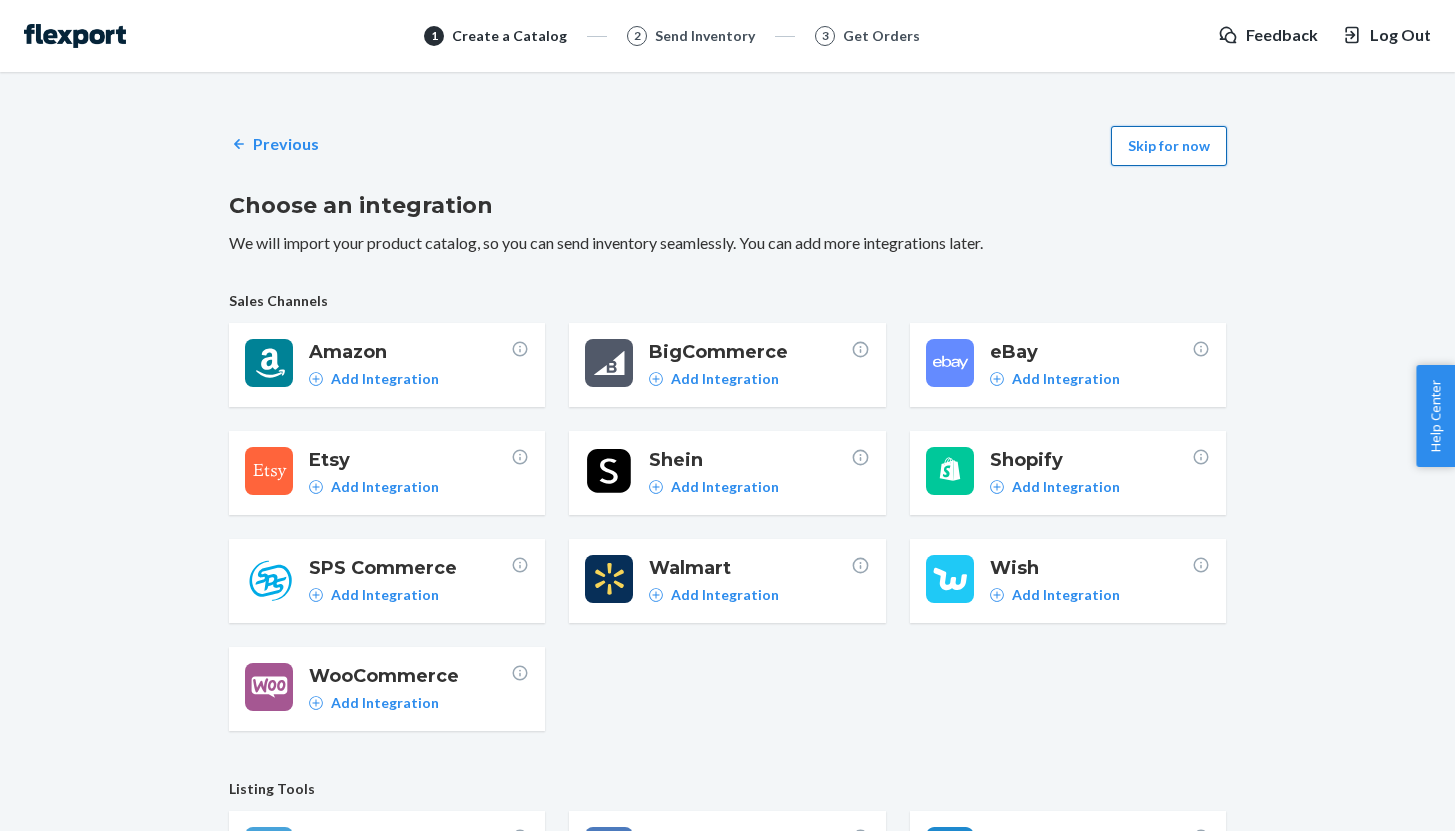 click on "Skip for now" at bounding box center (1169, 146) 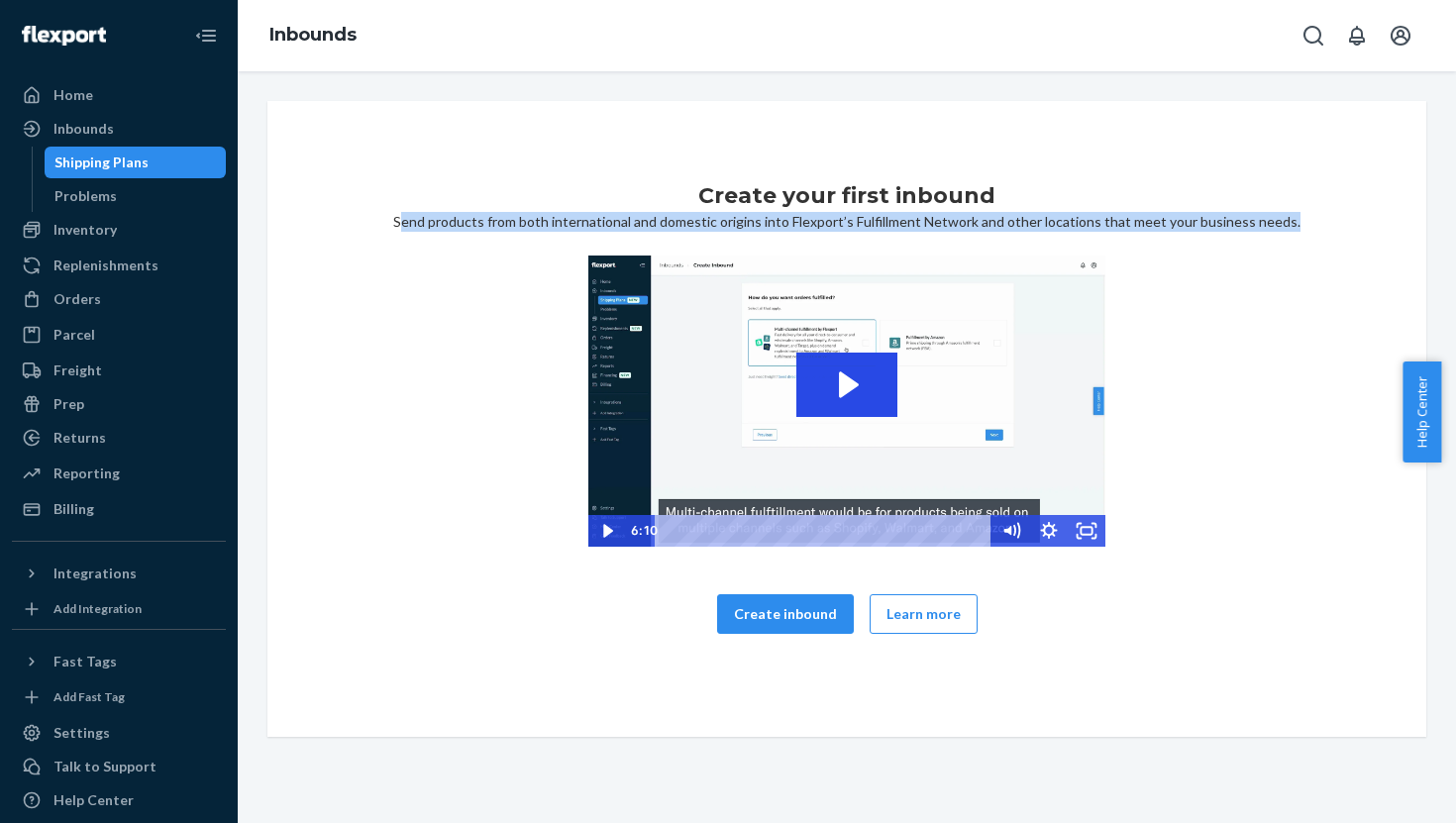 drag, startPoint x: 404, startPoint y: 222, endPoint x: 1290, endPoint y: 221, distance: 886.00056 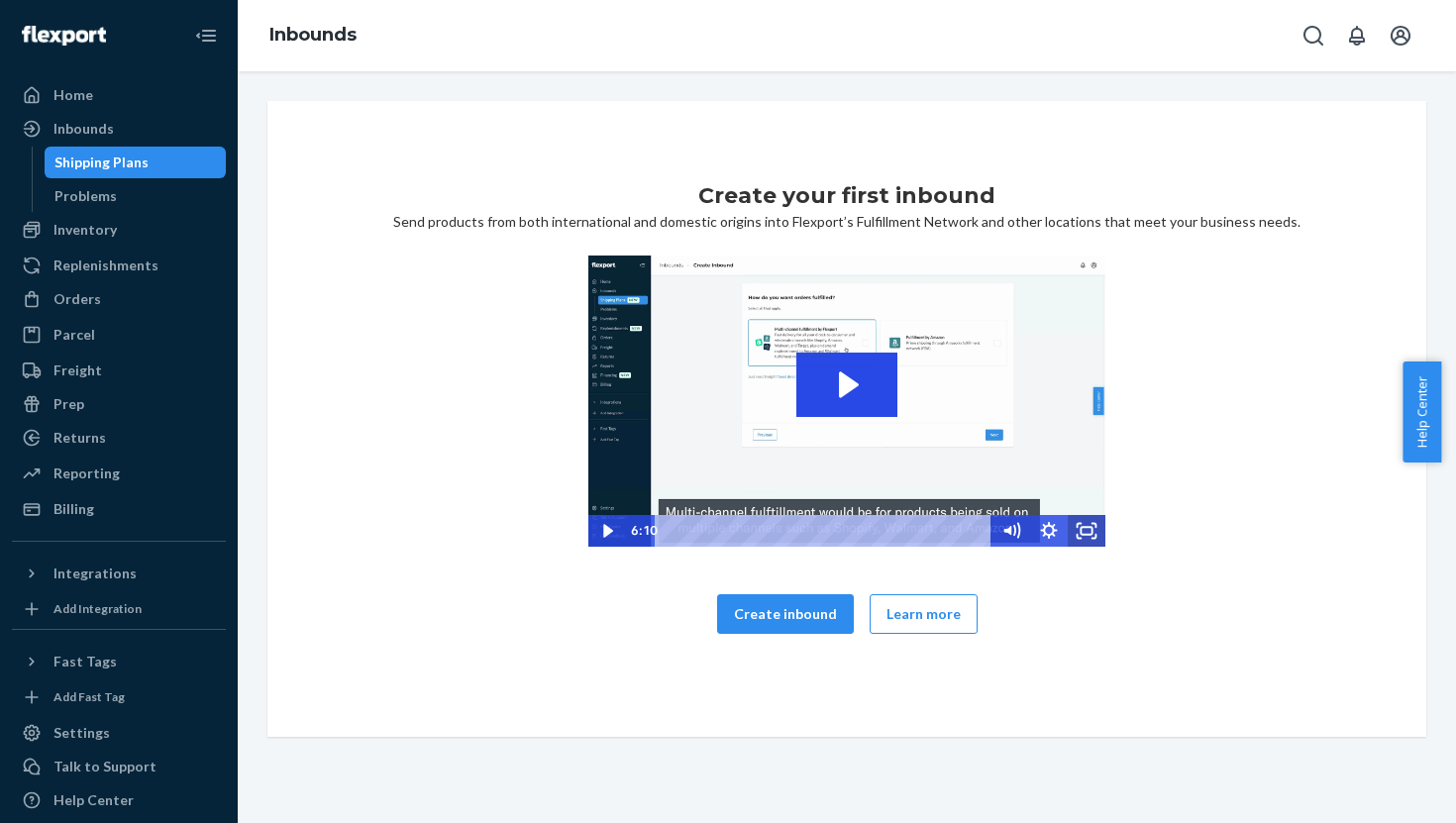 click 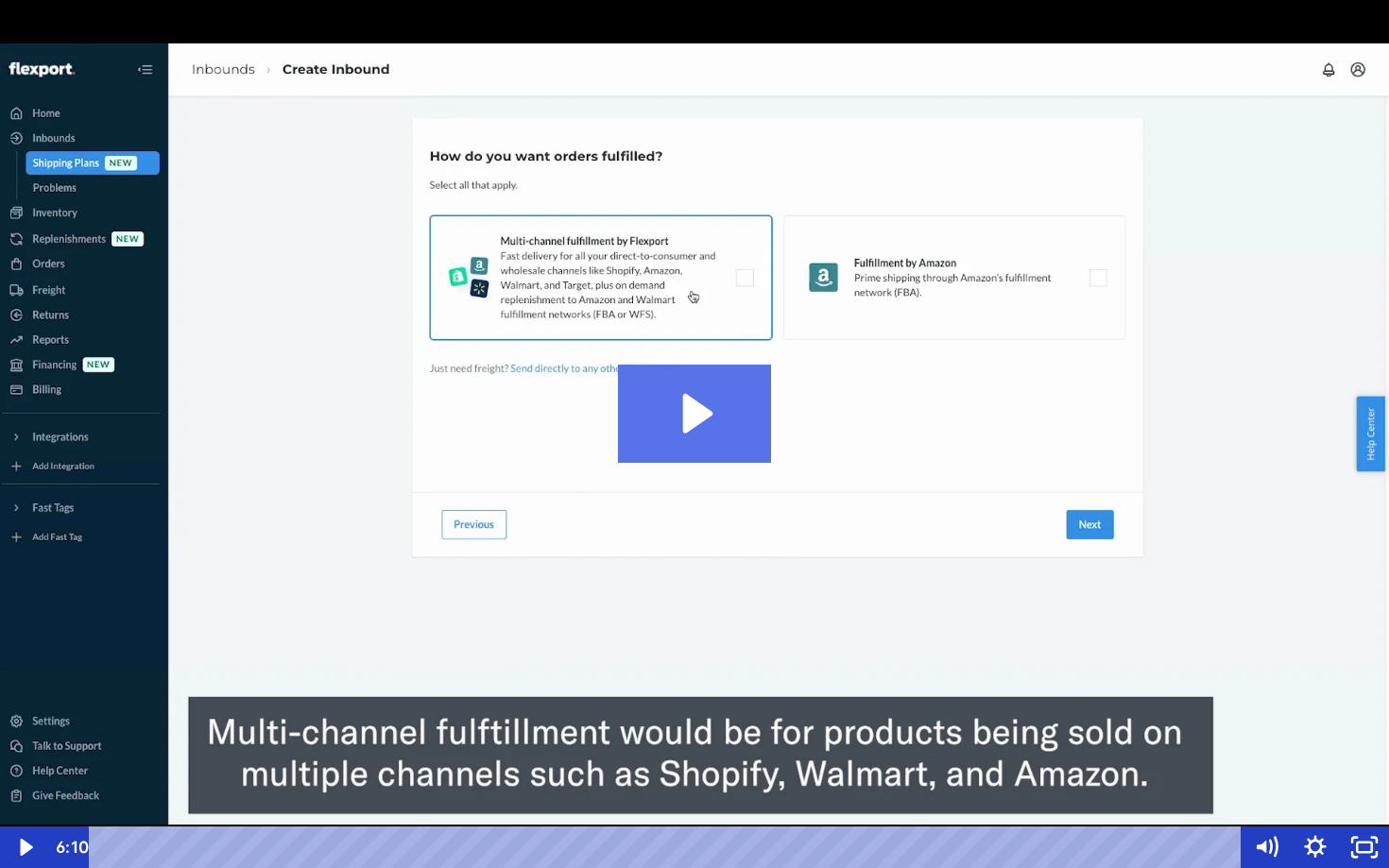 click 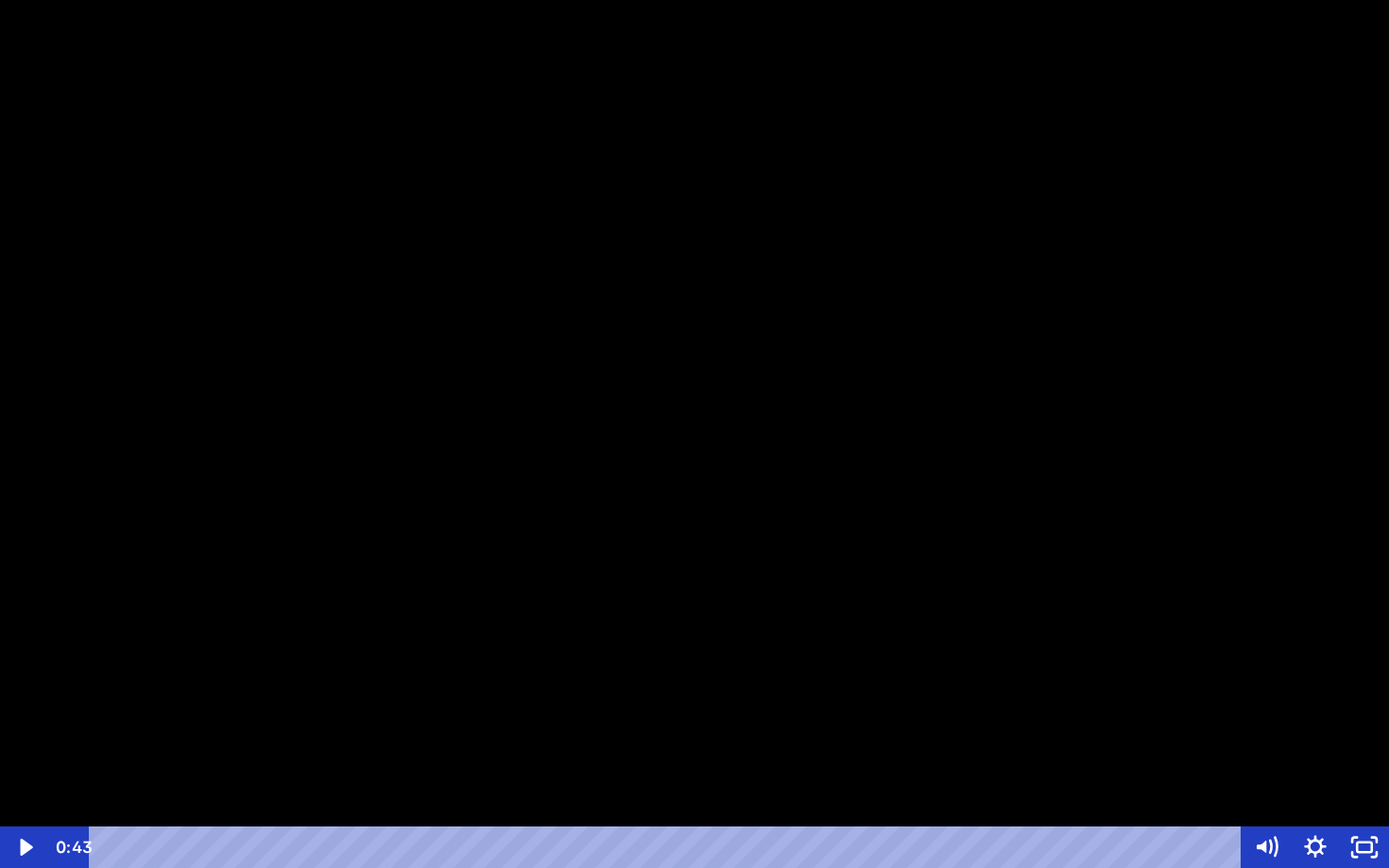click at bounding box center [694, 434] 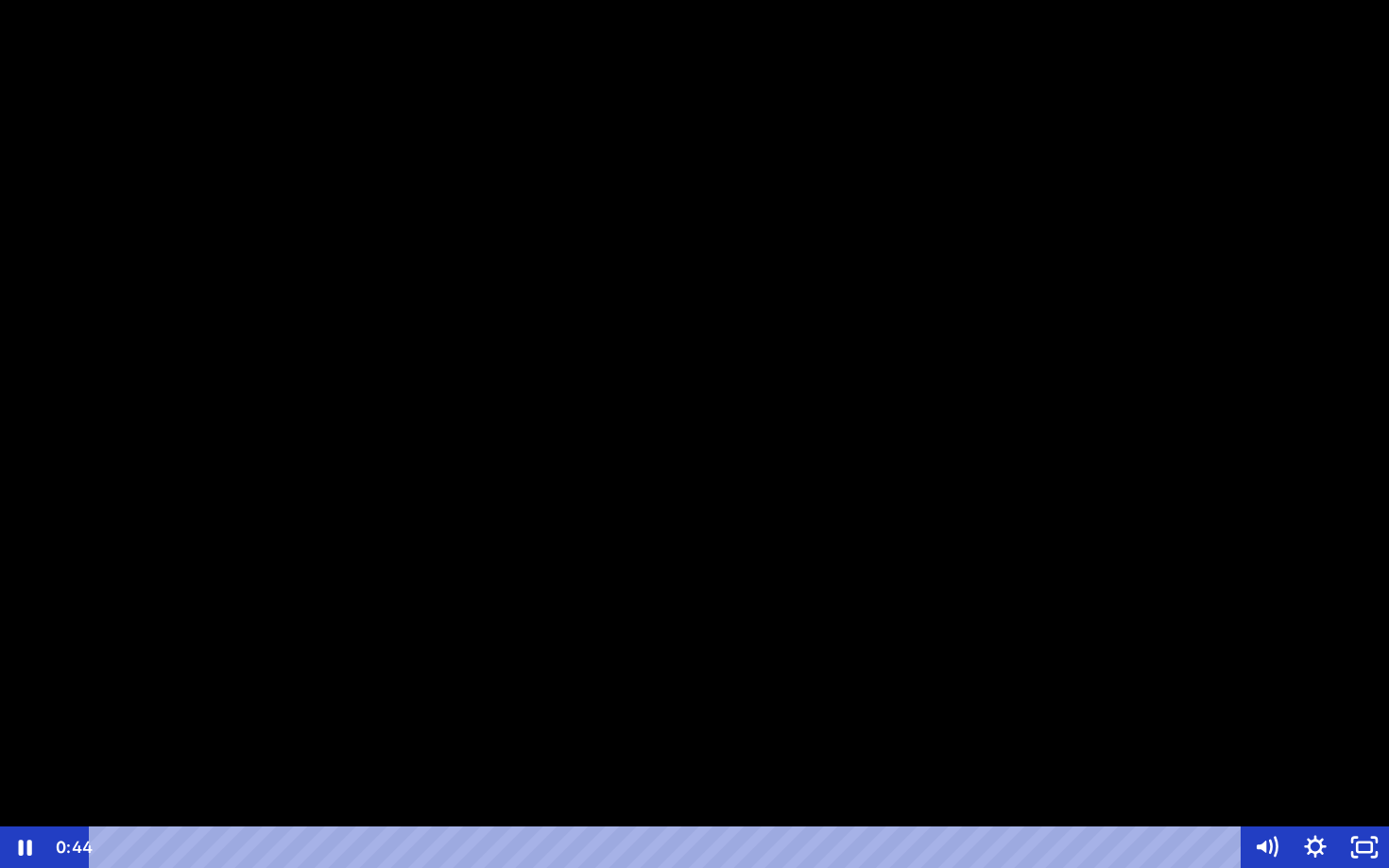 click at bounding box center (694, 434) 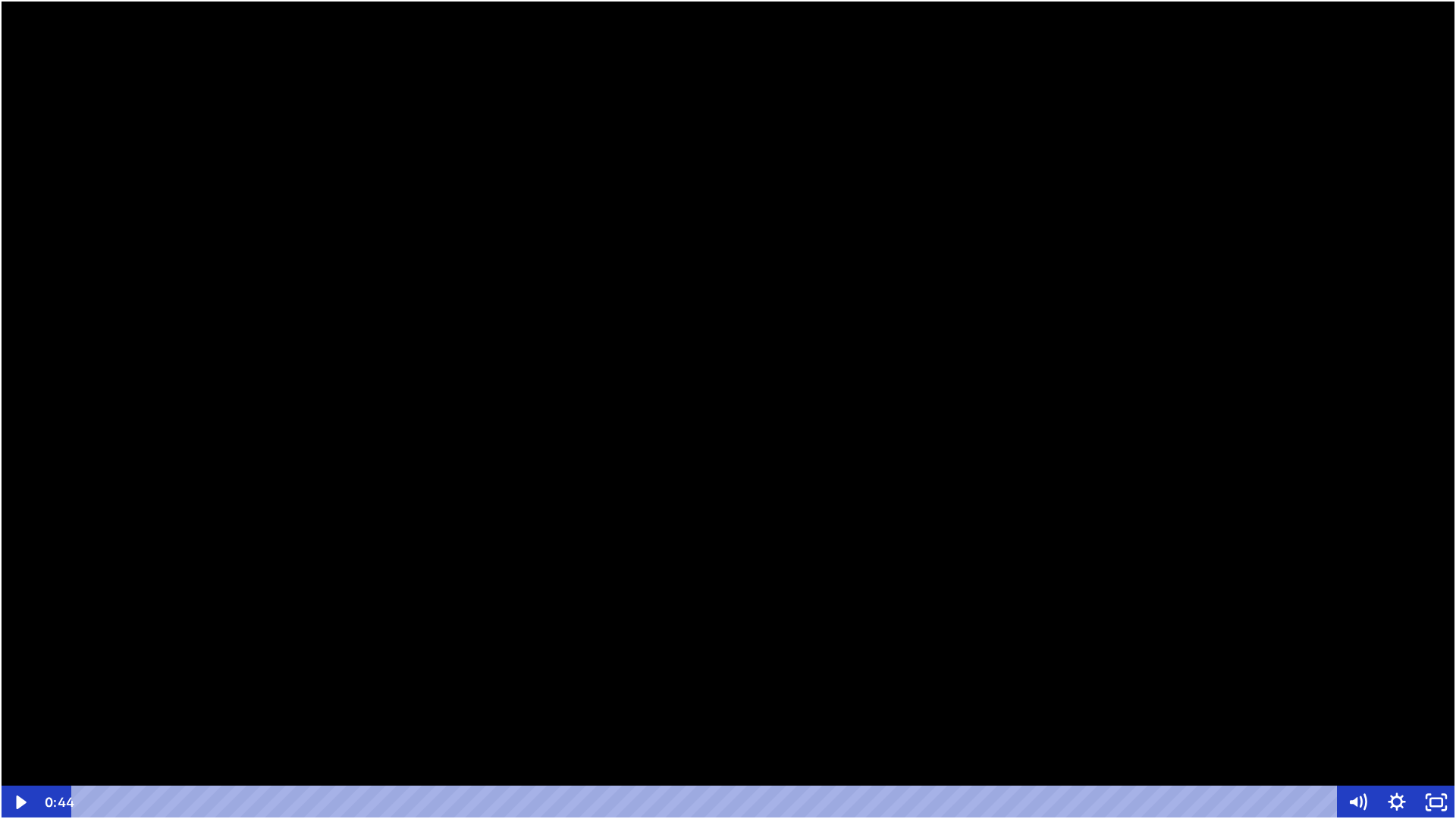 click at bounding box center [728, 410] 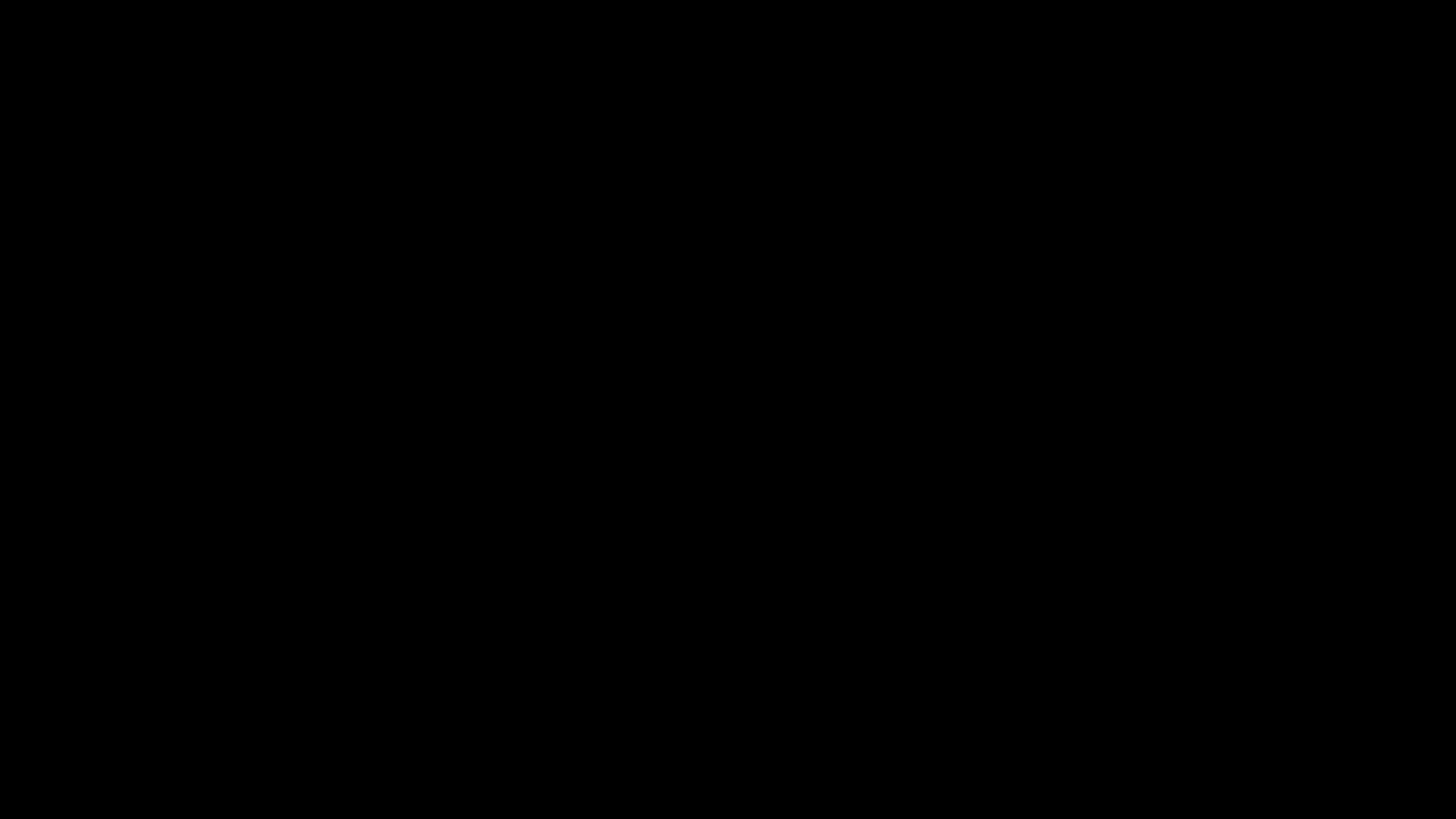 type 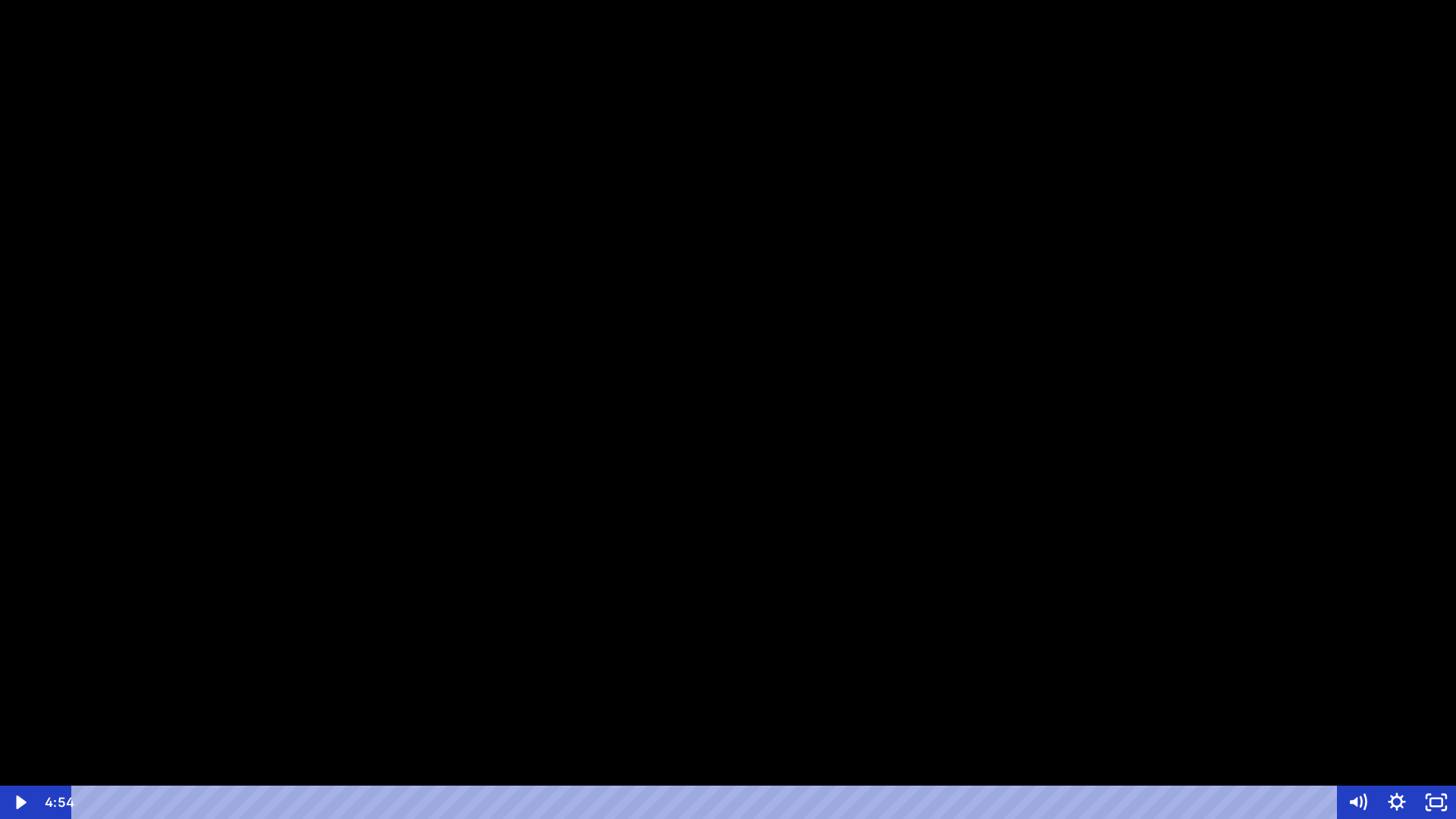 drag, startPoint x: 1162, startPoint y: 436, endPoint x: 1440, endPoint y: 513, distance: 288.46664 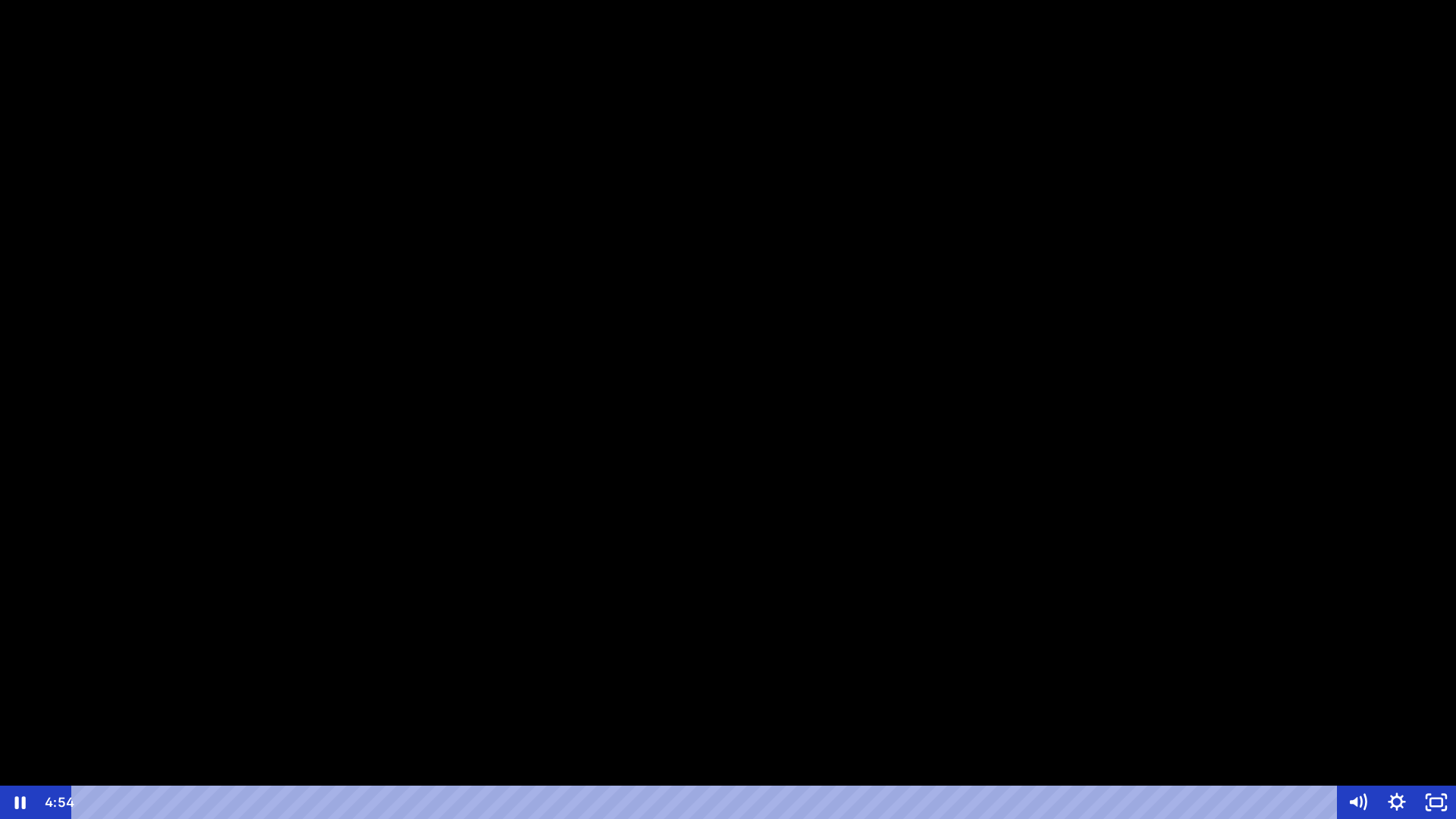 drag, startPoint x: 1335, startPoint y: 682, endPoint x: 1378, endPoint y: 741, distance: 73.0068 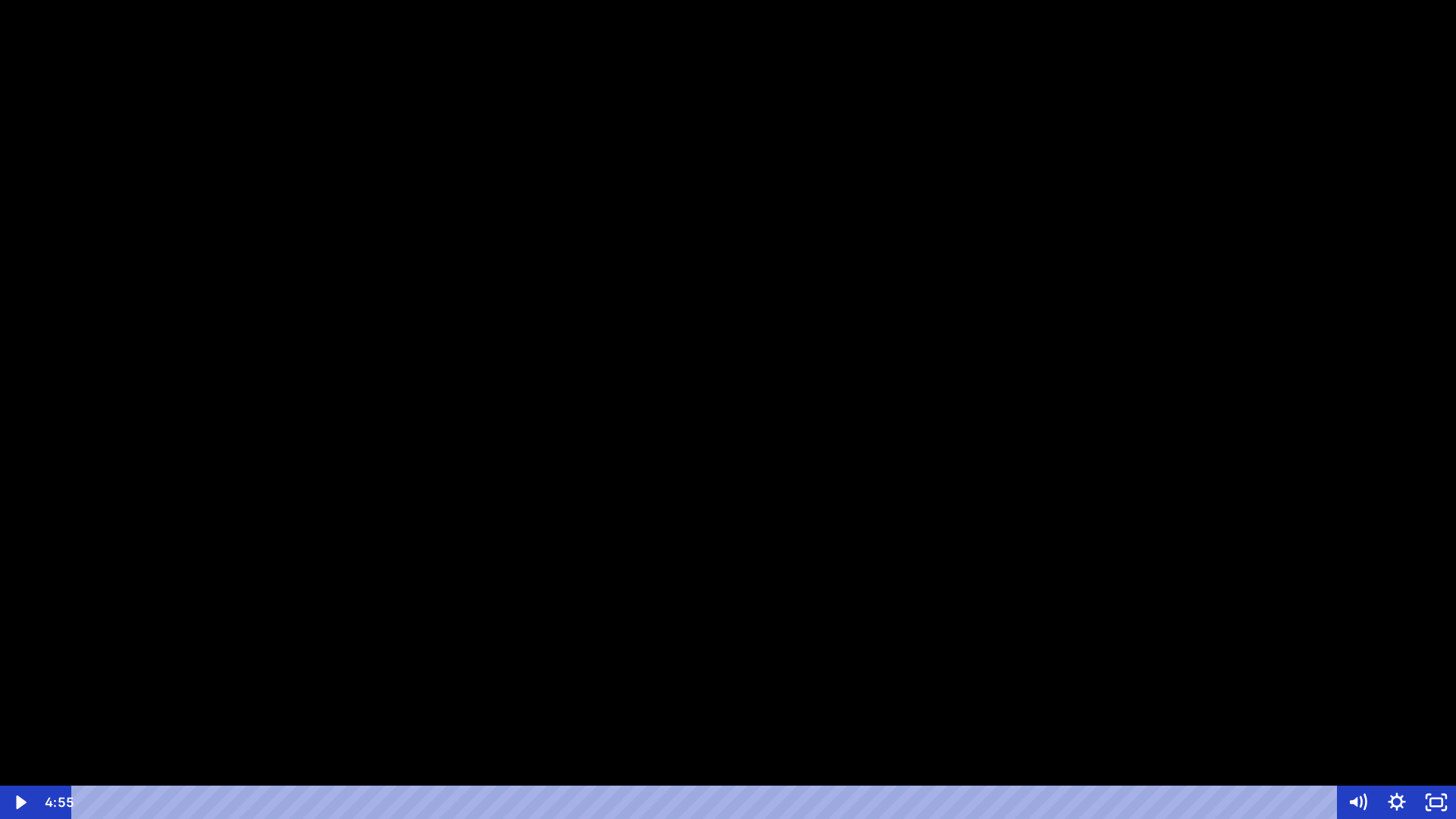 click 